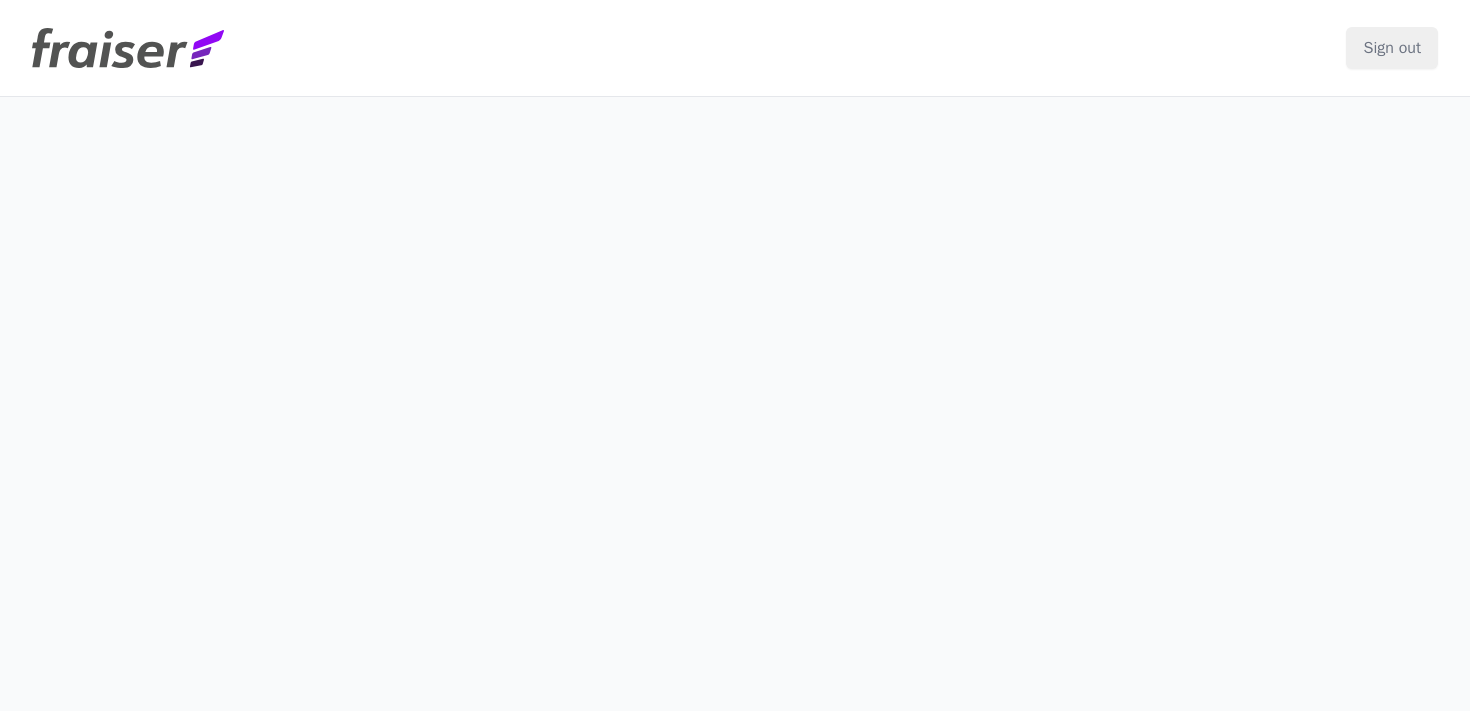 scroll, scrollTop: 0, scrollLeft: 0, axis: both 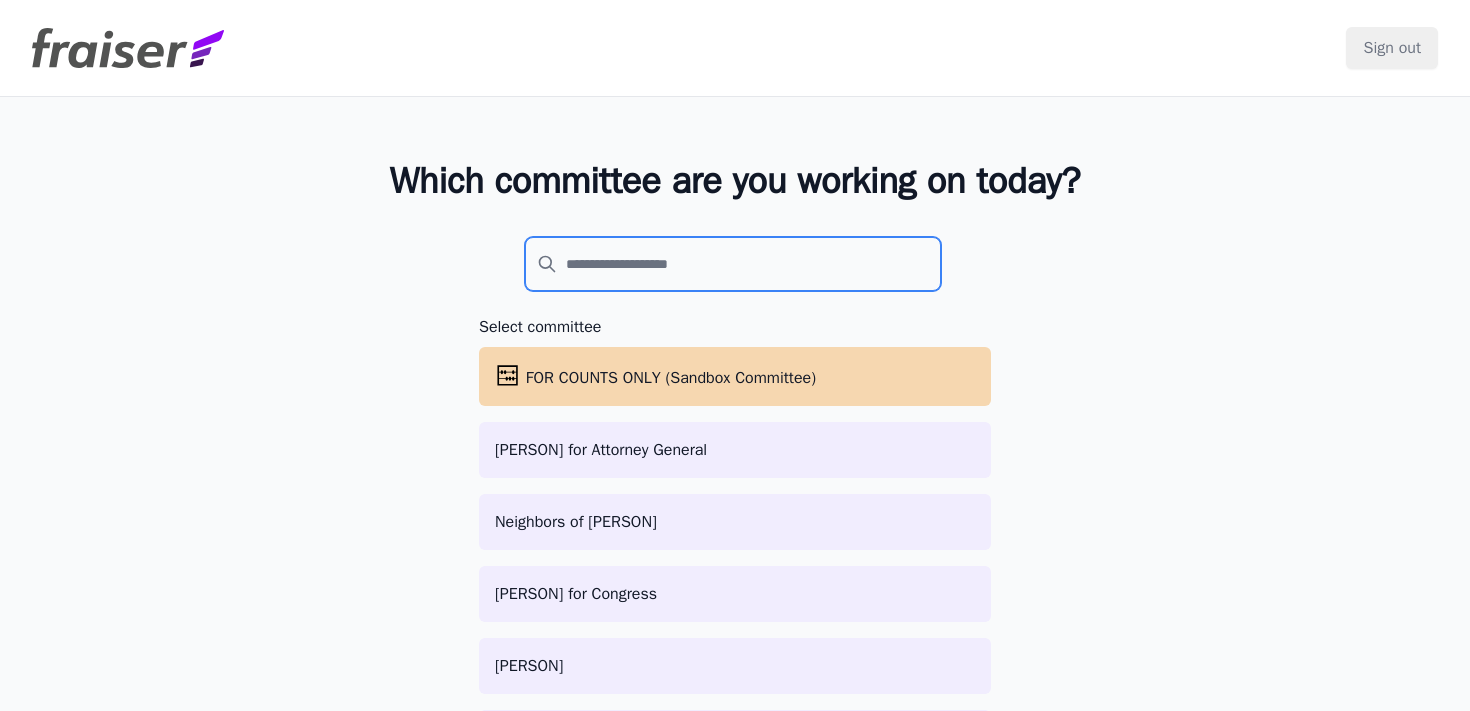 click 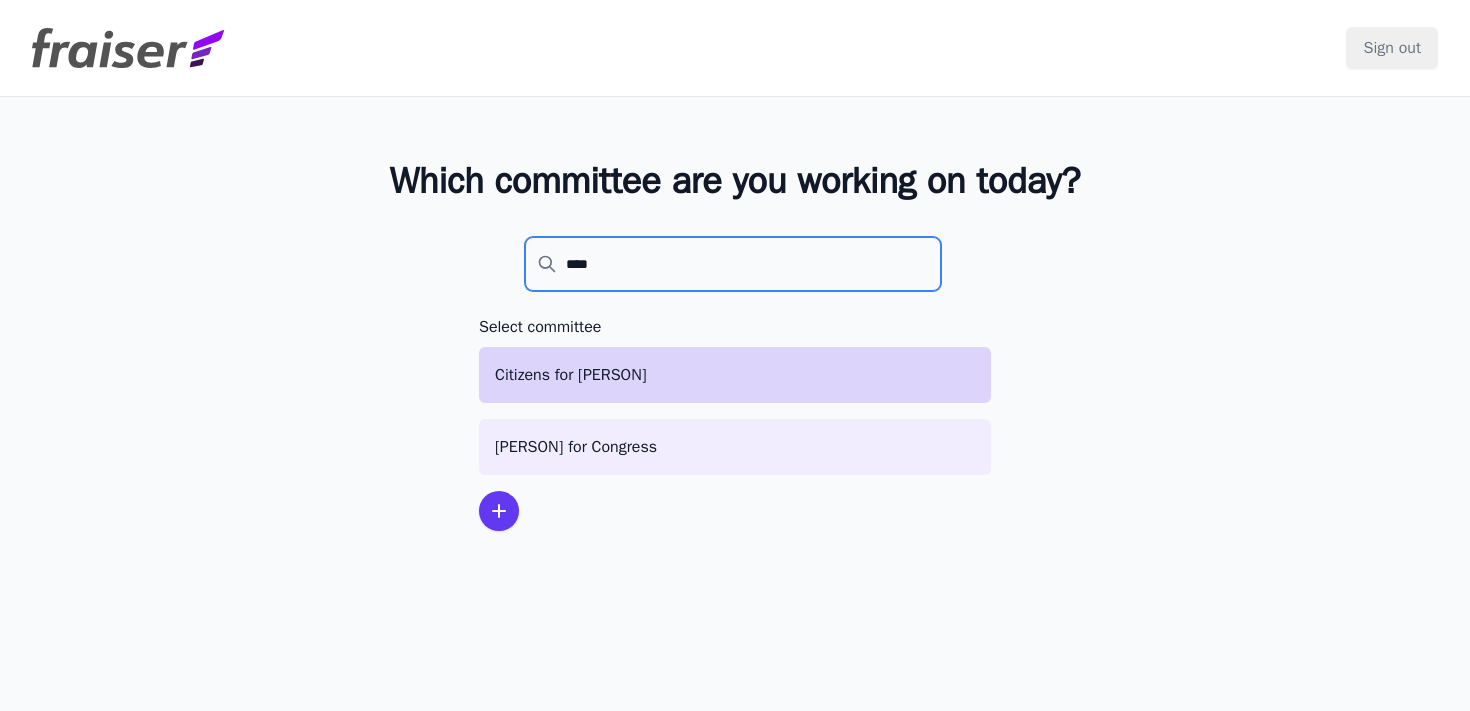 type on "****" 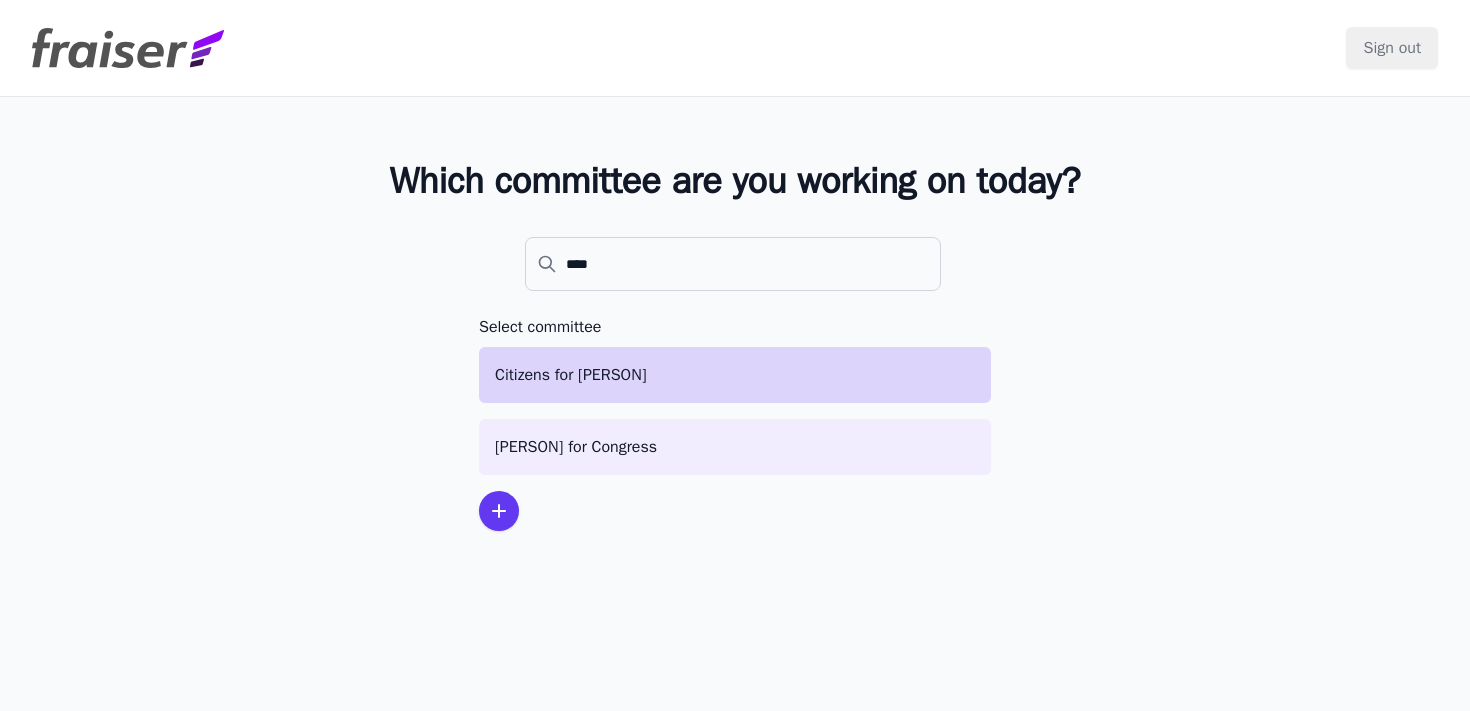 click on "Citizens for [PERSON]" 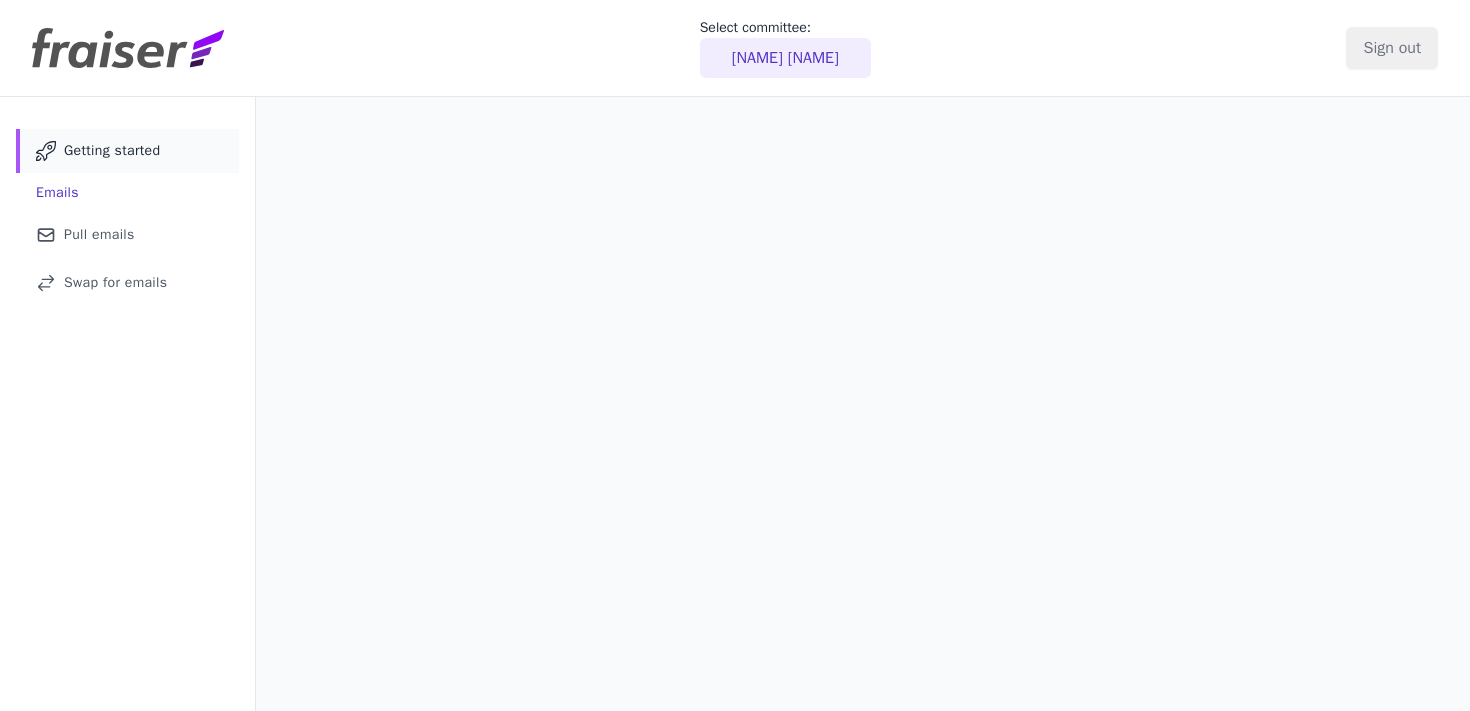 scroll, scrollTop: 0, scrollLeft: 0, axis: both 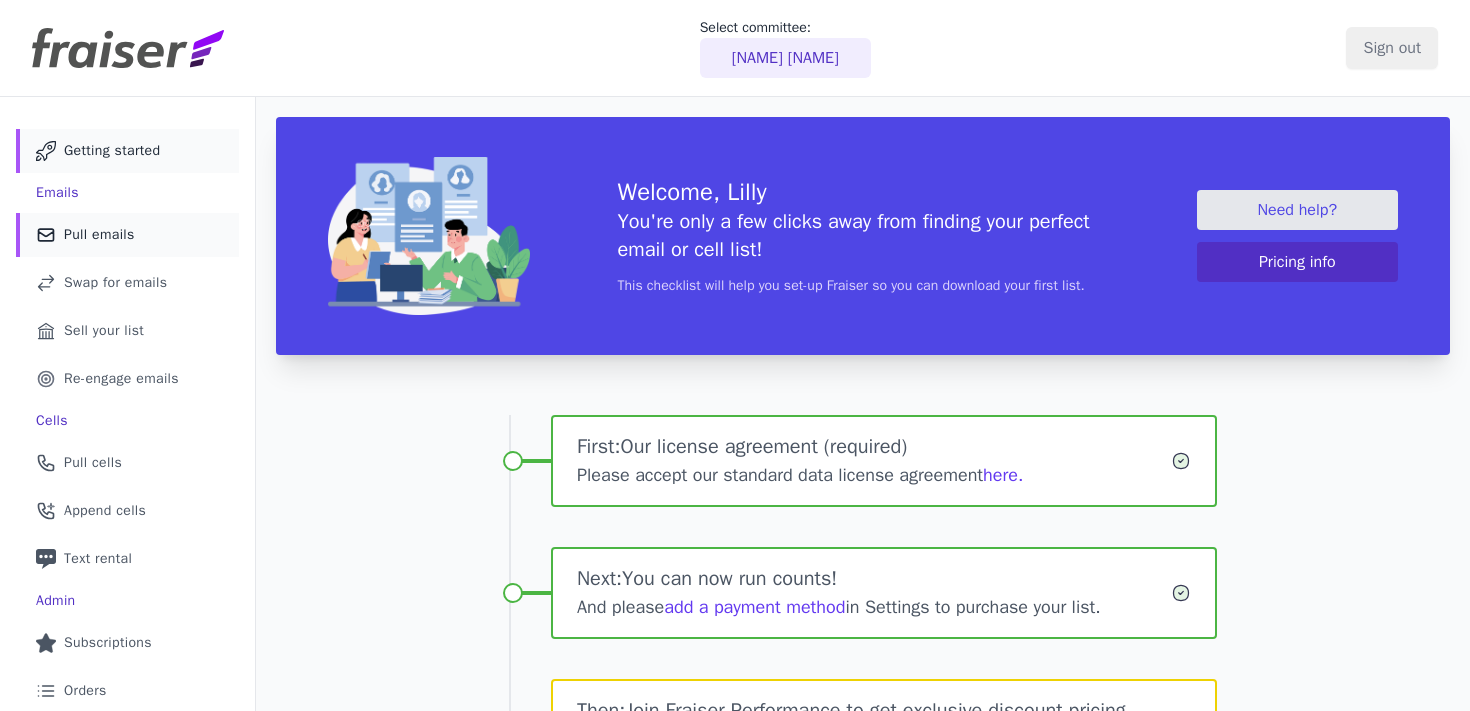click on "Pull emails" at bounding box center [99, 235] 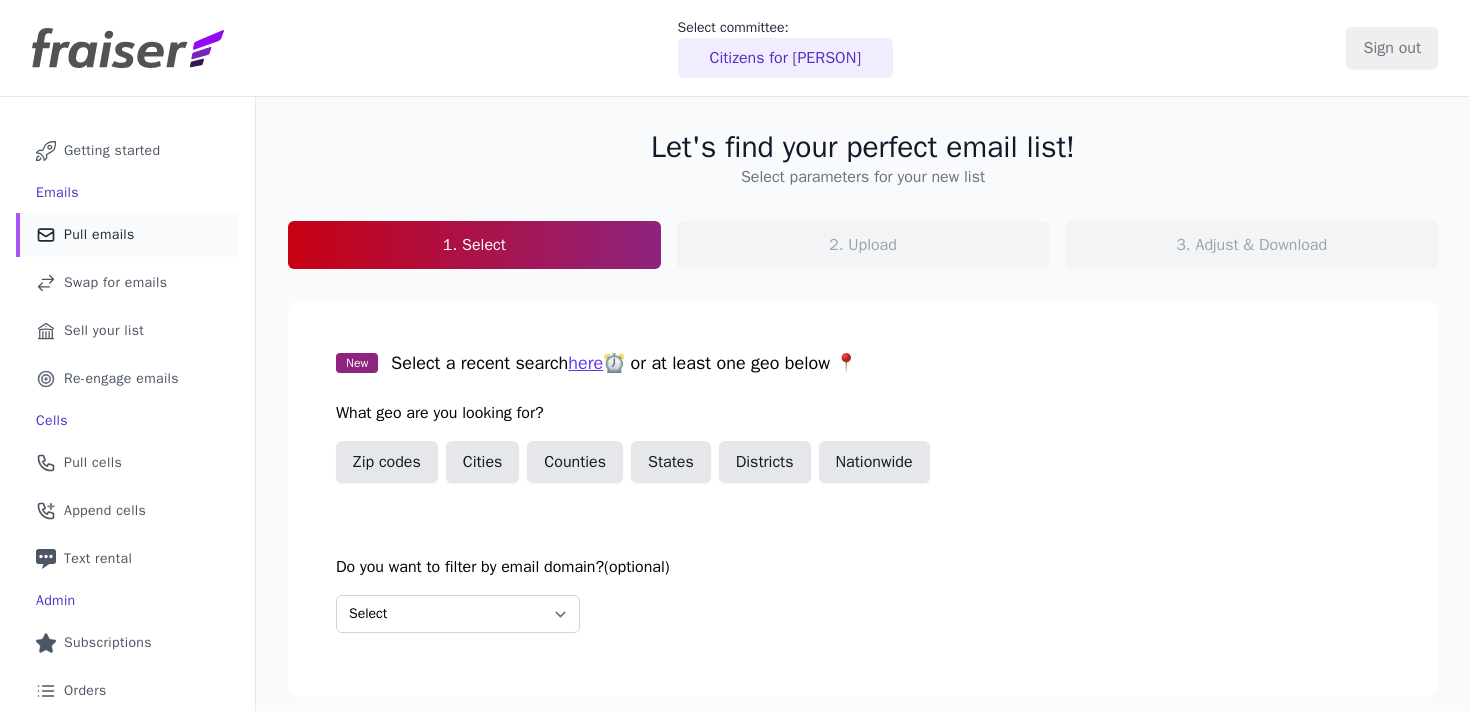 scroll, scrollTop: 0, scrollLeft: 0, axis: both 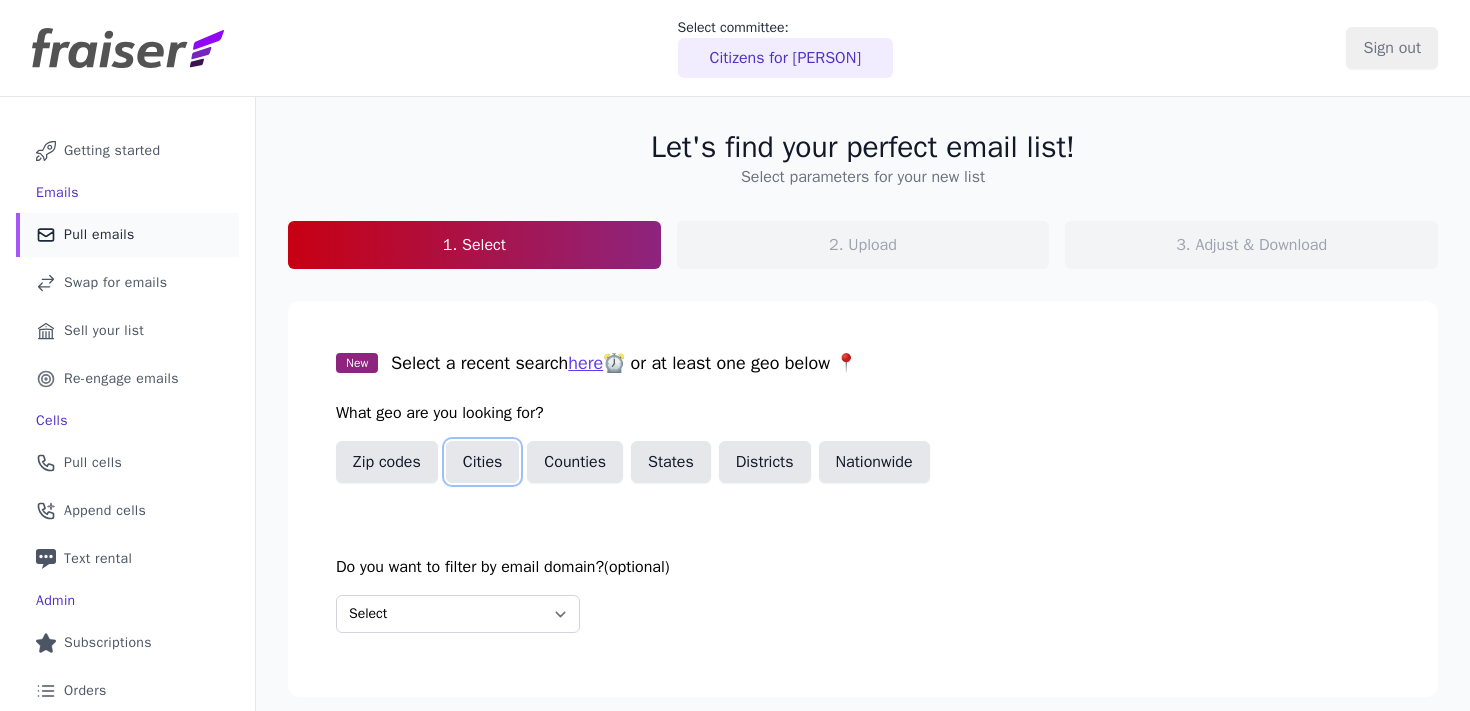 click on "Cities" at bounding box center (483, 462) 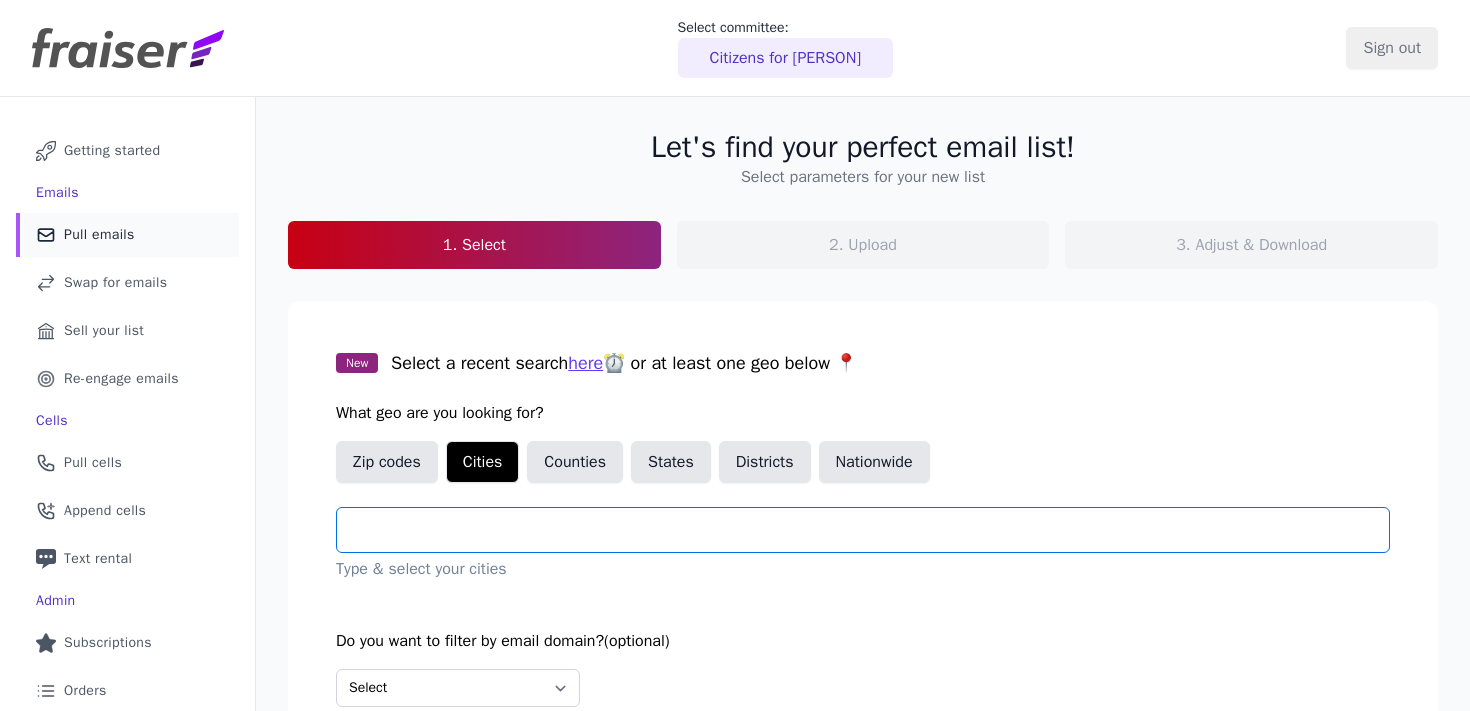 click at bounding box center (871, 530) 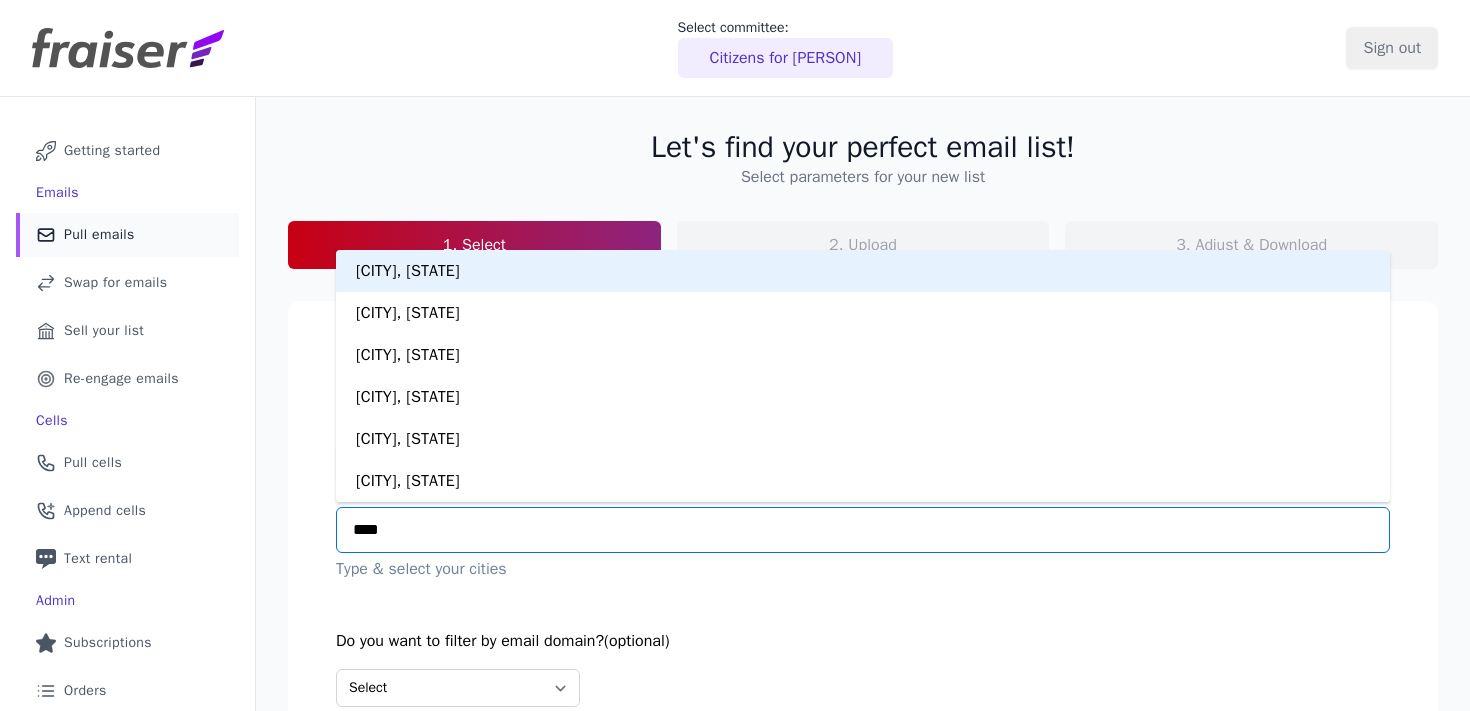 type on "*****" 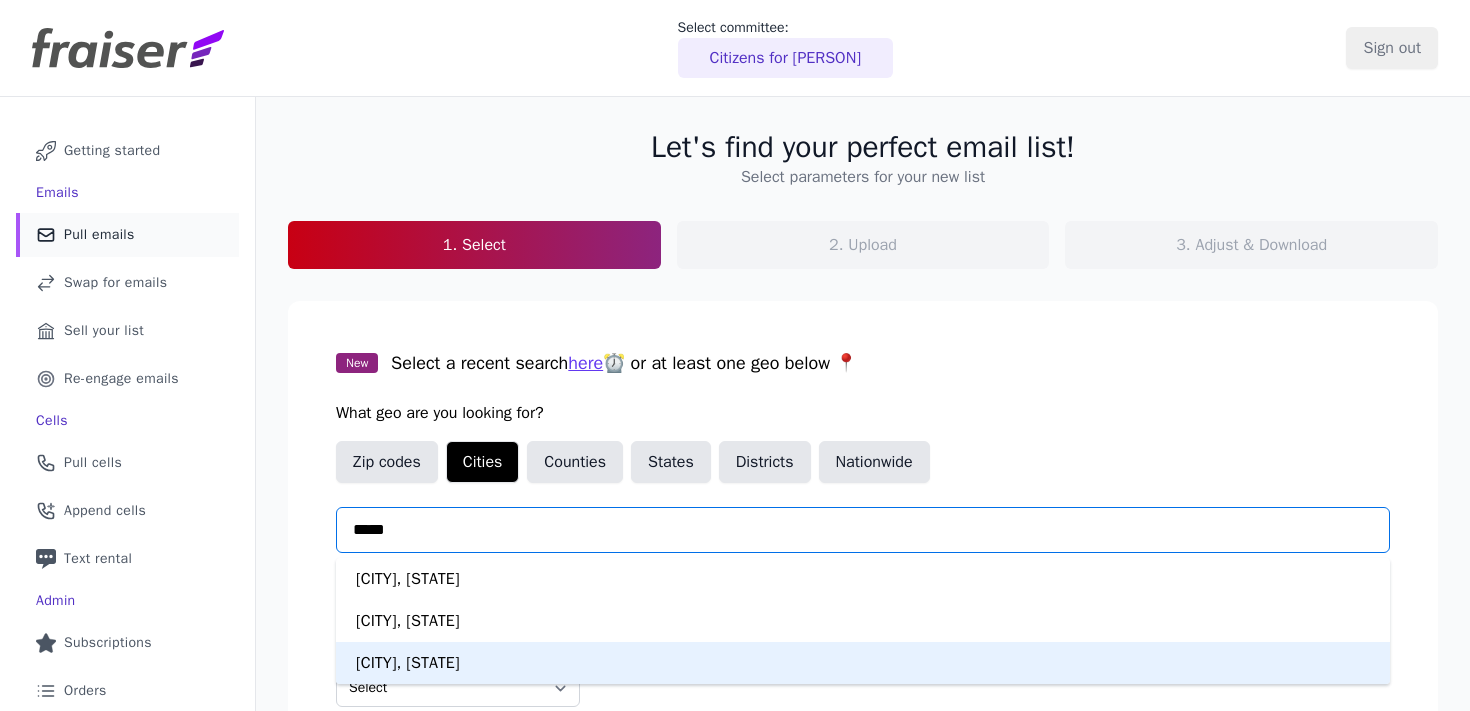 click on "Philadelphia, PA" at bounding box center [863, 663] 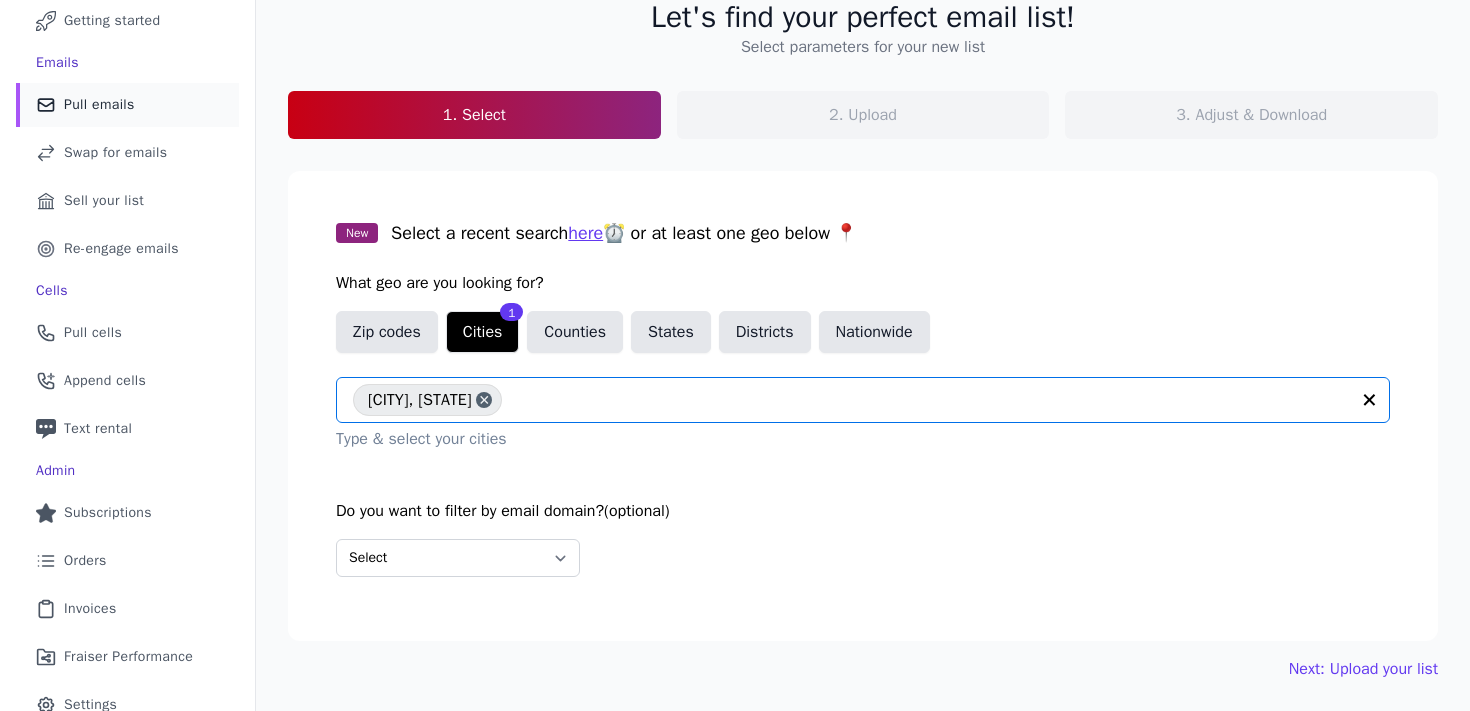 scroll, scrollTop: 194, scrollLeft: 0, axis: vertical 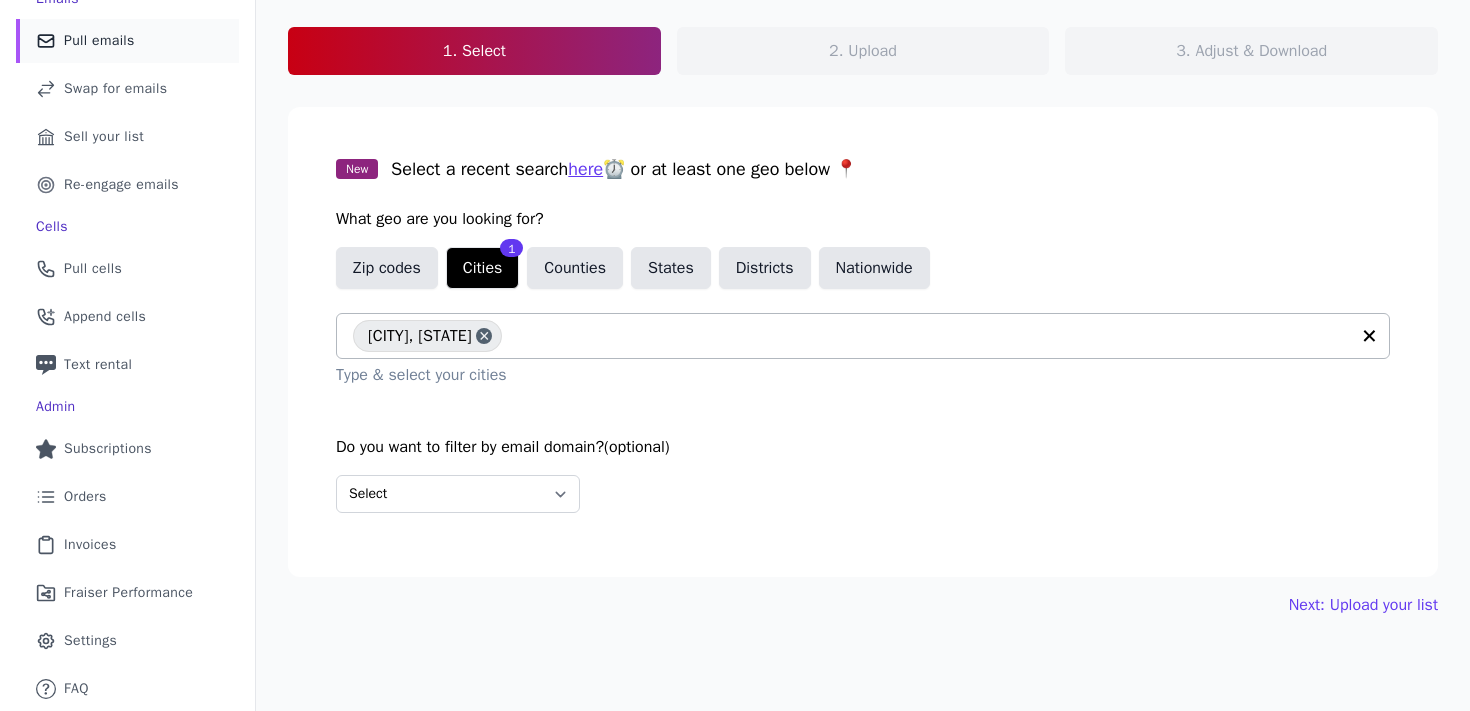 click on "New   Select a recent search  here  ⏰ or at least one geo below 📍   What geo are you looking for?   Zip codes   Cities   1 Counties   States   Districts     Nationwide           Philadelphia, PA                   Type & select your cities     Do you want to filter by email domain?  (optional)   Select Include only these domains Include none of these domains" at bounding box center [863, 342] 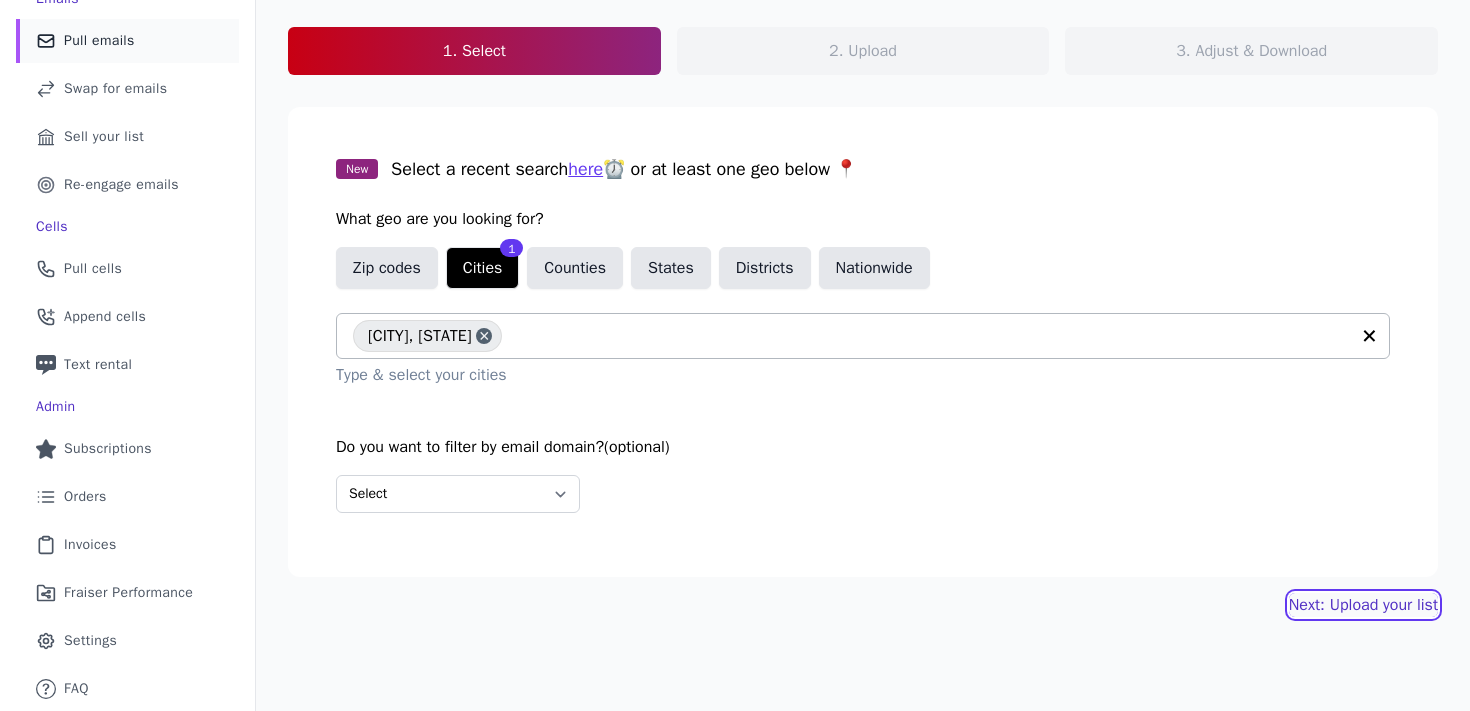 click on "Next: Upload your list" at bounding box center (1363, 605) 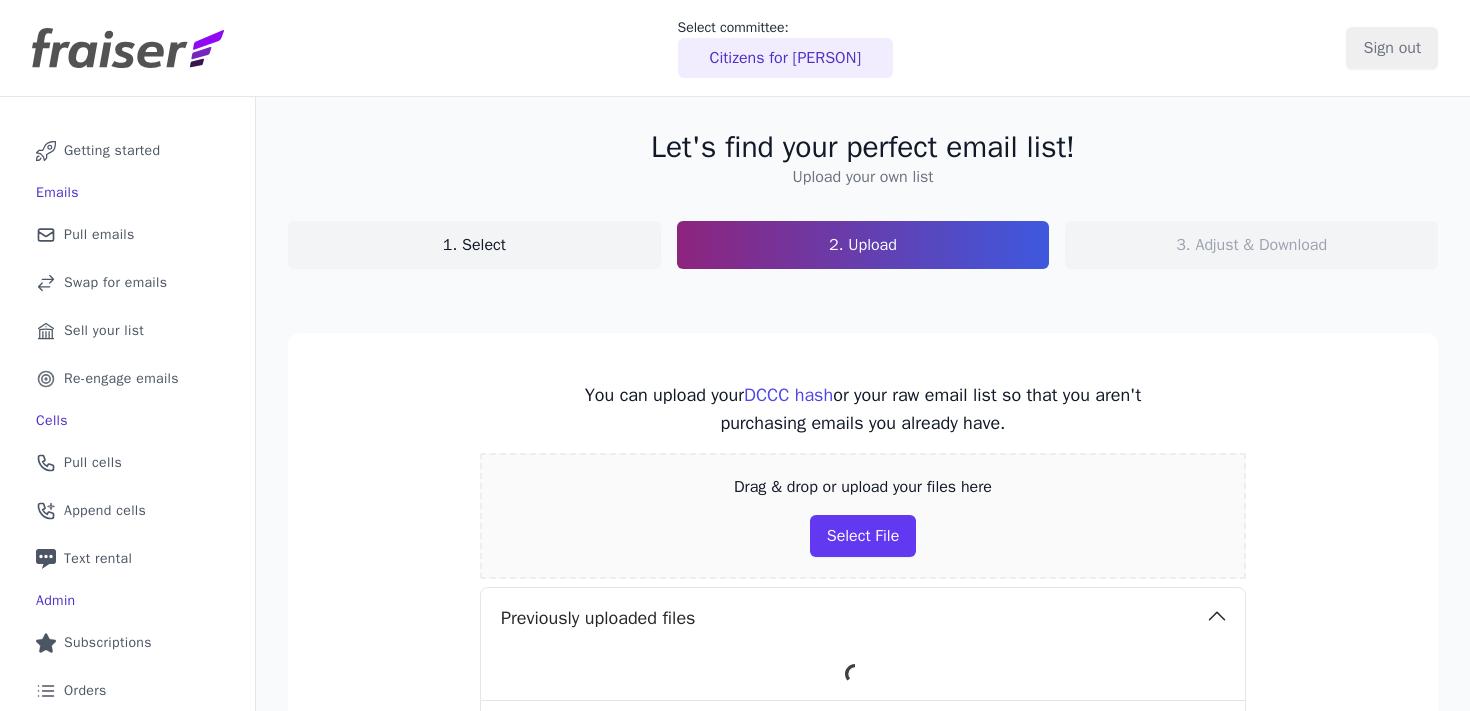scroll, scrollTop: 0, scrollLeft: 0, axis: both 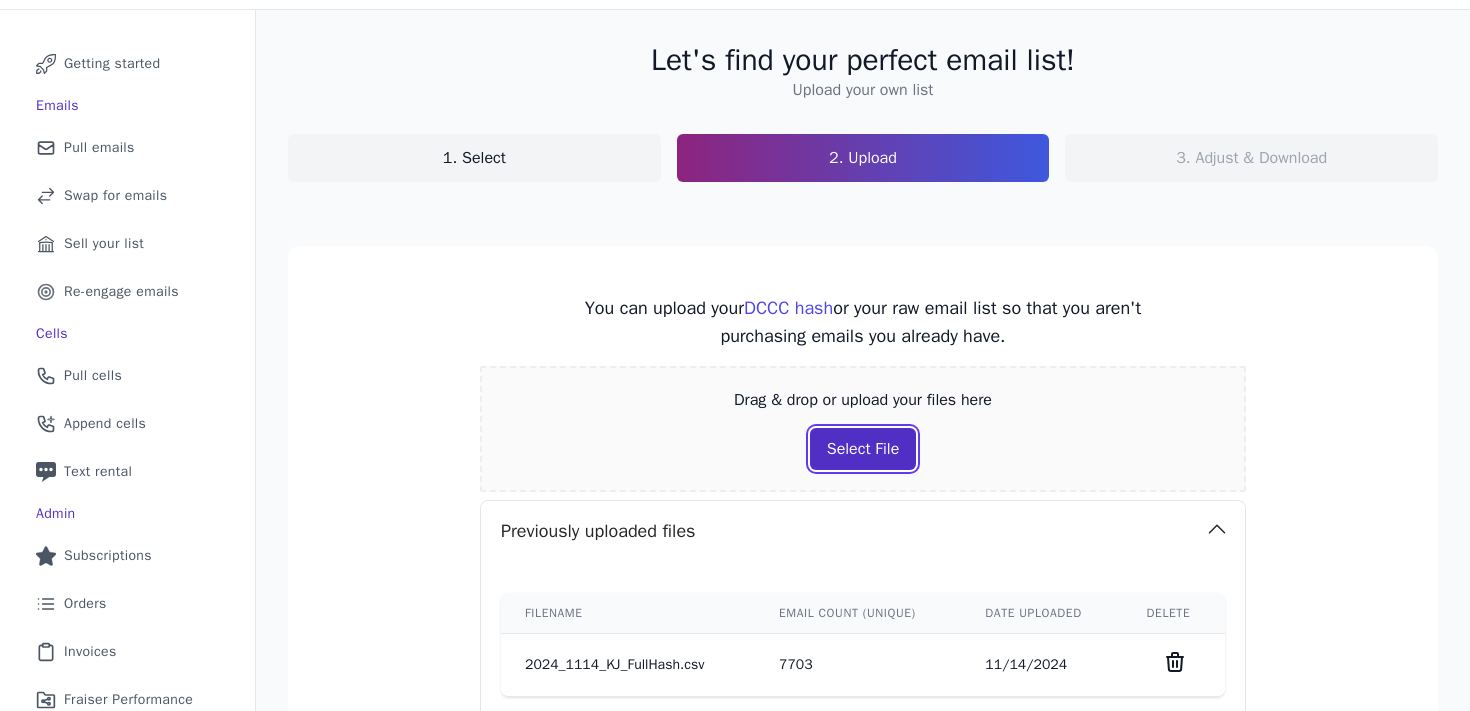 click on "Select File" at bounding box center [863, 449] 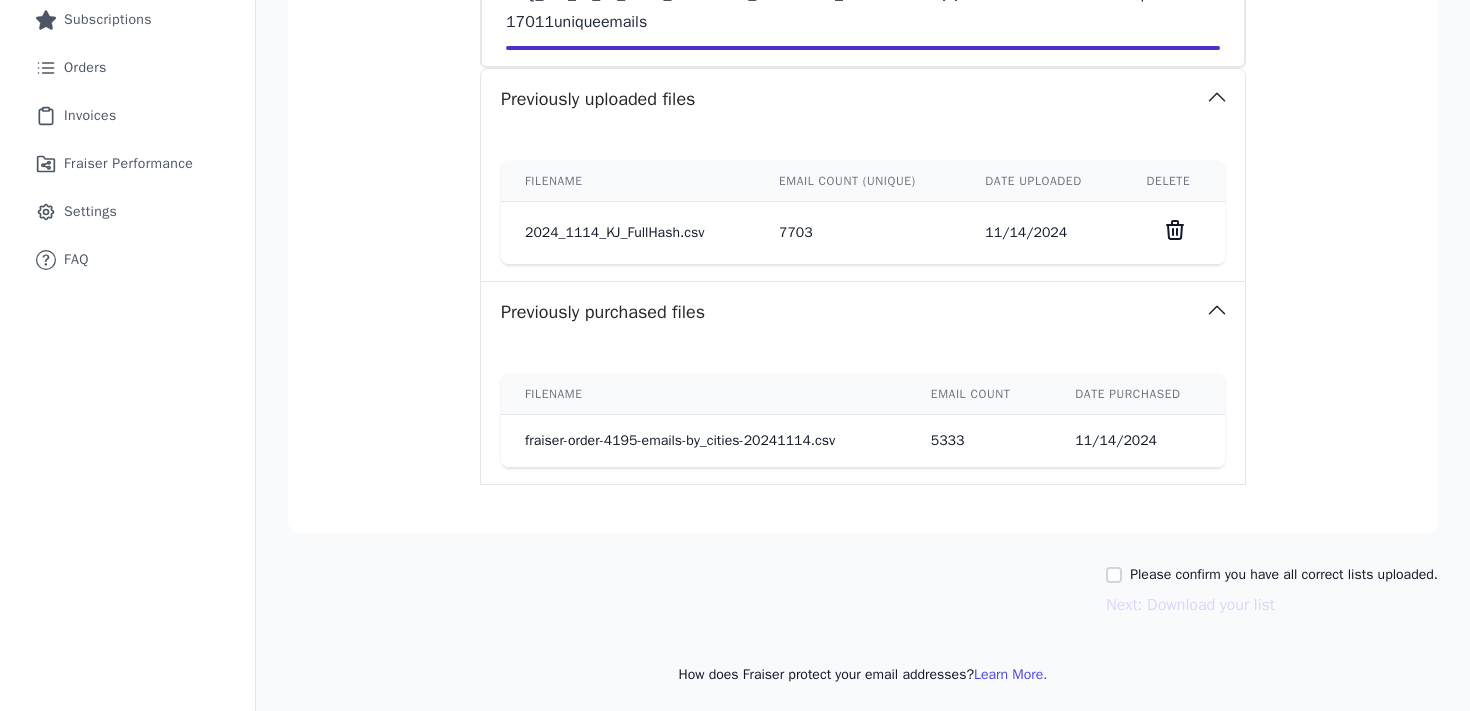 scroll, scrollTop: 628, scrollLeft: 0, axis: vertical 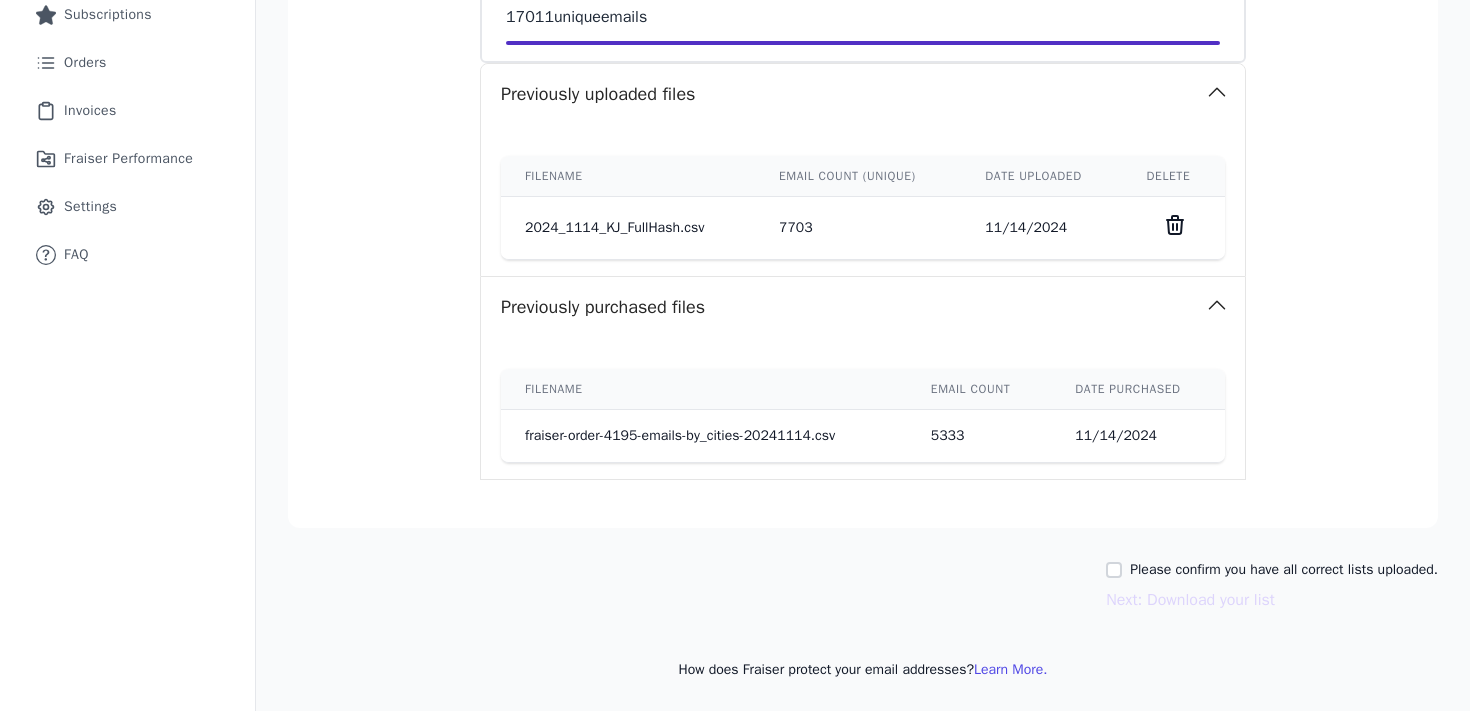 click on "Please confirm you have all correct lists uploaded.   Next: Download your list" at bounding box center (863, 586) 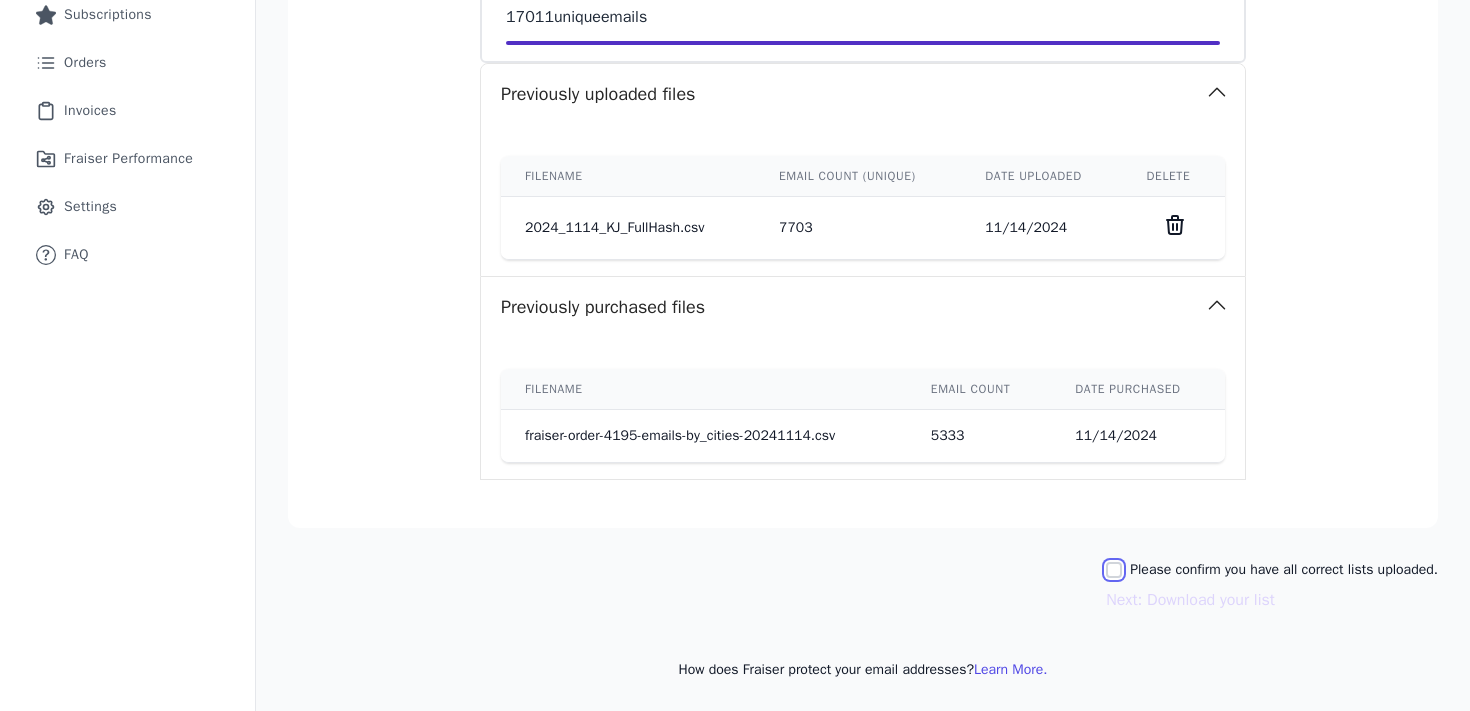 click on "Please confirm you have all correct lists uploaded." at bounding box center (1114, 570) 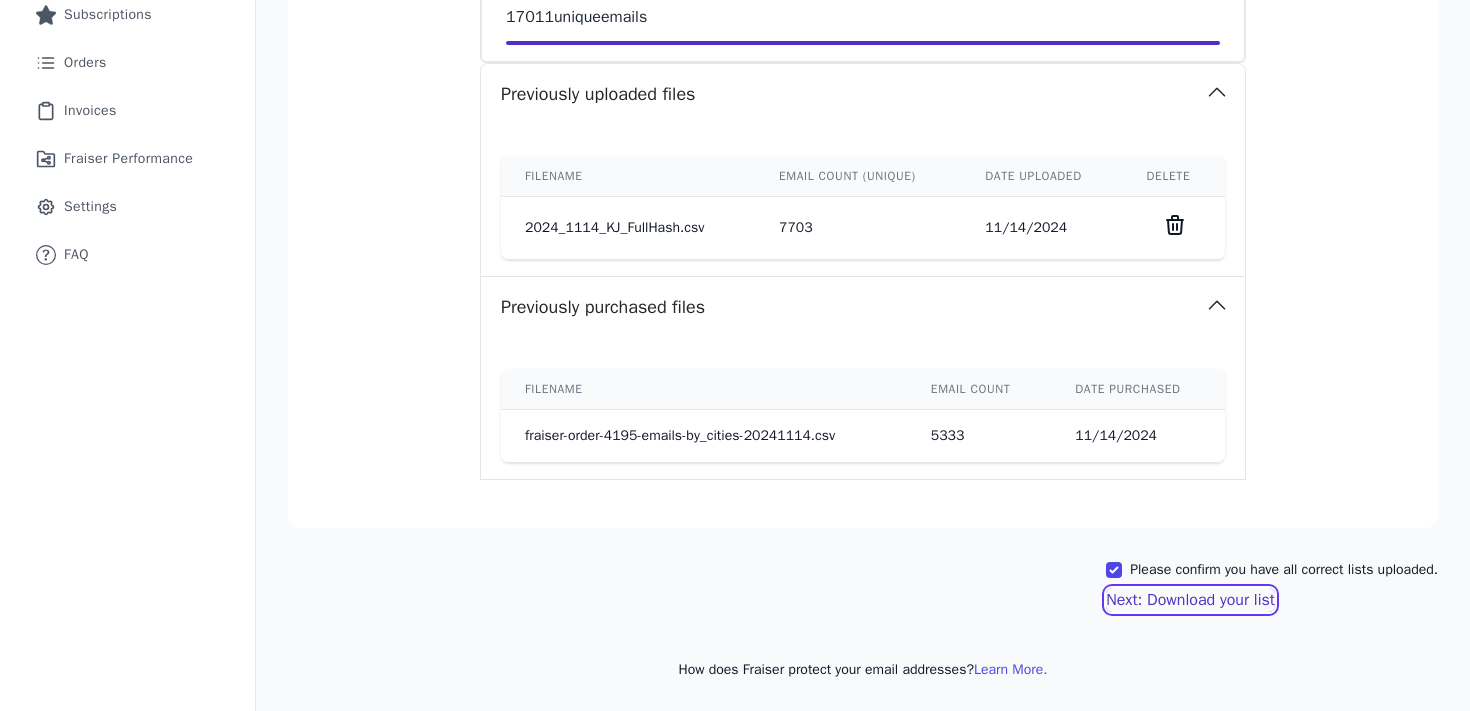 click on "Next: Download your list" at bounding box center [1190, 600] 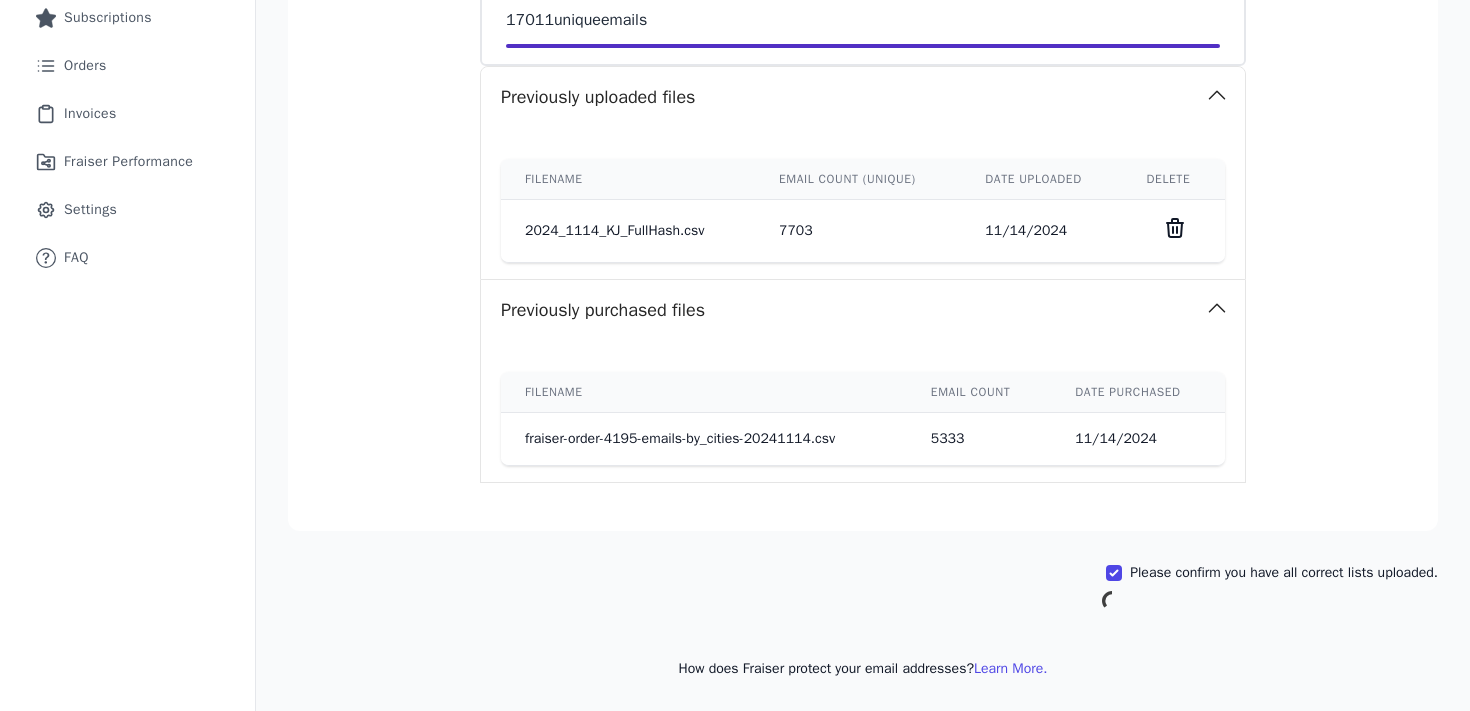 scroll, scrollTop: 624, scrollLeft: 0, axis: vertical 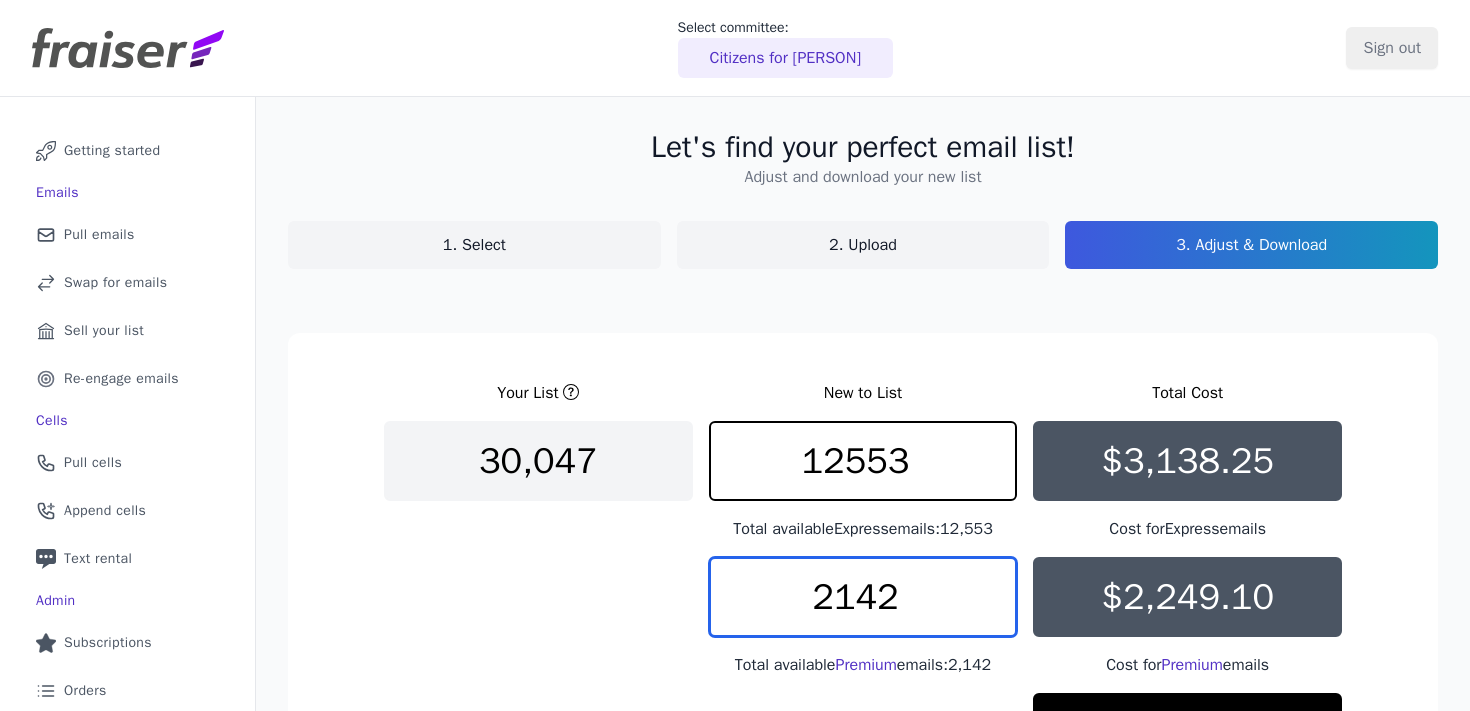 drag, startPoint x: 913, startPoint y: 588, endPoint x: 779, endPoint y: 586, distance: 134.01492 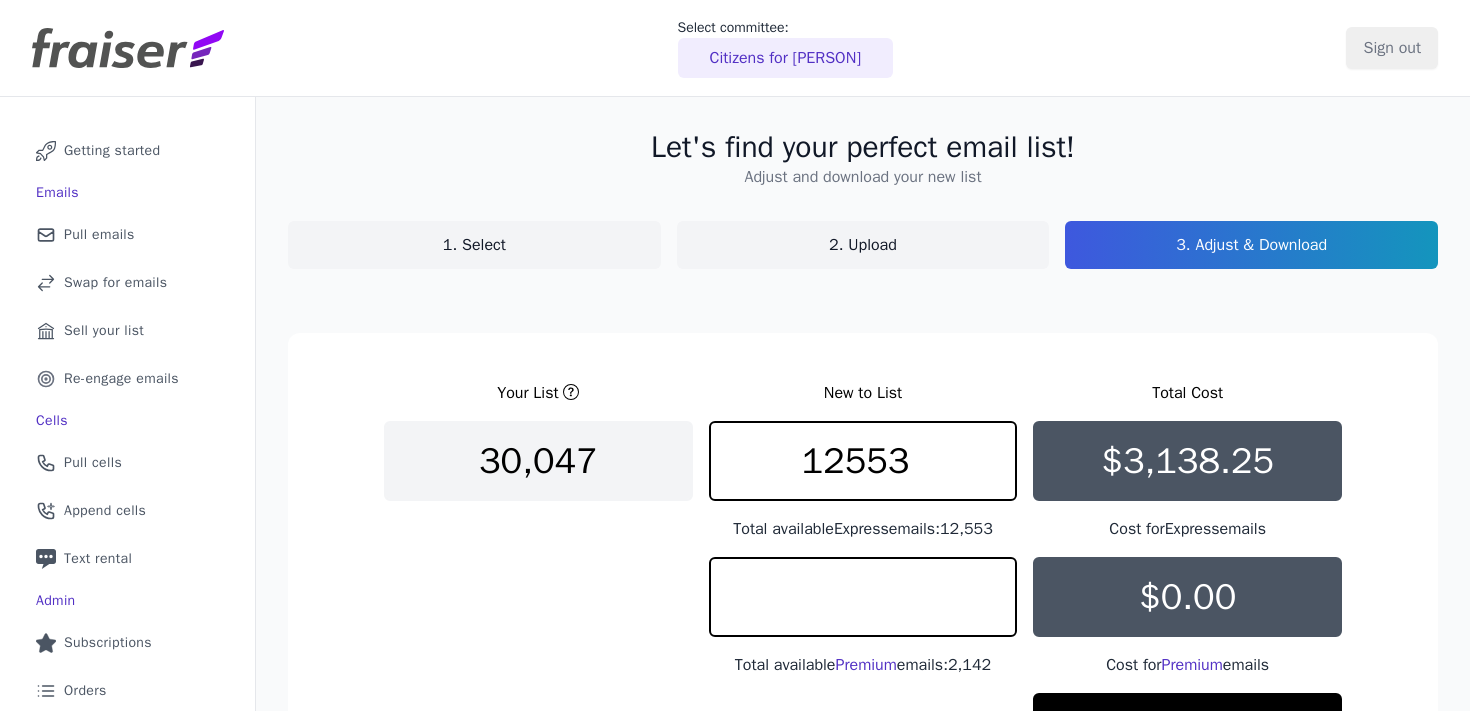 type on "0" 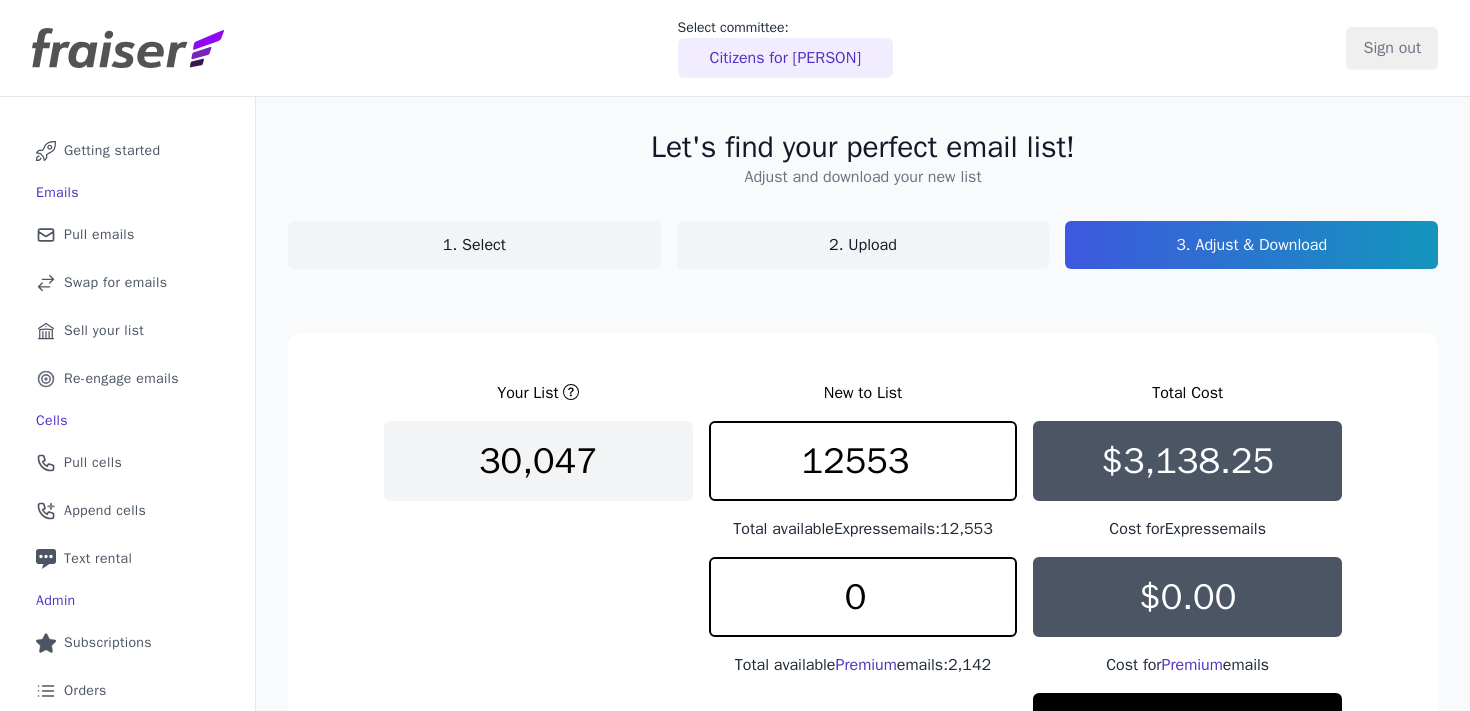 click on "Your List       New to List   Total Cost   30,047   12553   Total available  Express  emails:  12,553   $3,138.25   Cost for  Express  emails   0   Total available  Premium
emails:  2,142   $0.00   Cost for  Premium  emails     $3,138.25   This is your  total cost  for  12,553
emails.         Buying  12,553   Express
and  null   Premium  emails   Charging to  Citizens for Kenyatta Johnson   Buy your new list" at bounding box center [863, 674] 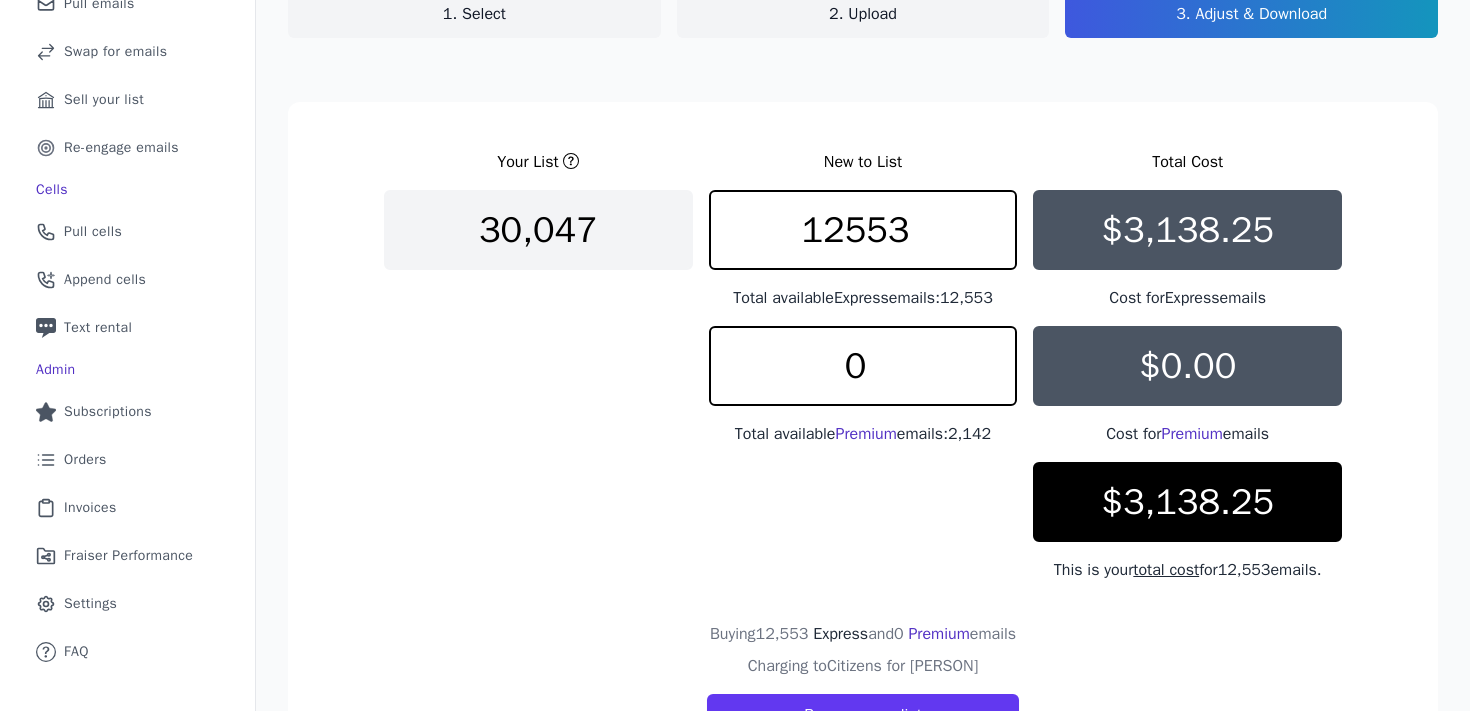 scroll, scrollTop: 0, scrollLeft: 0, axis: both 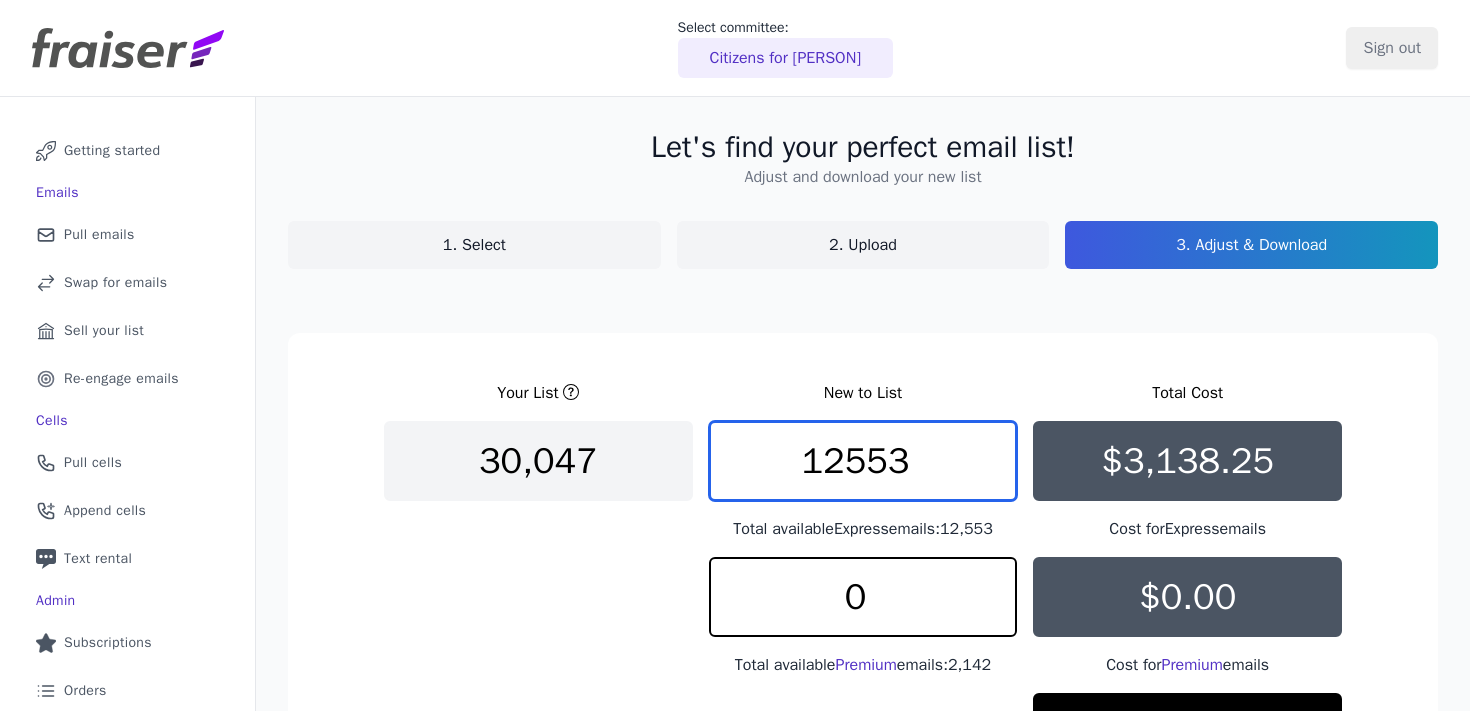 drag, startPoint x: 909, startPoint y: 456, endPoint x: 877, endPoint y: 456, distance: 32 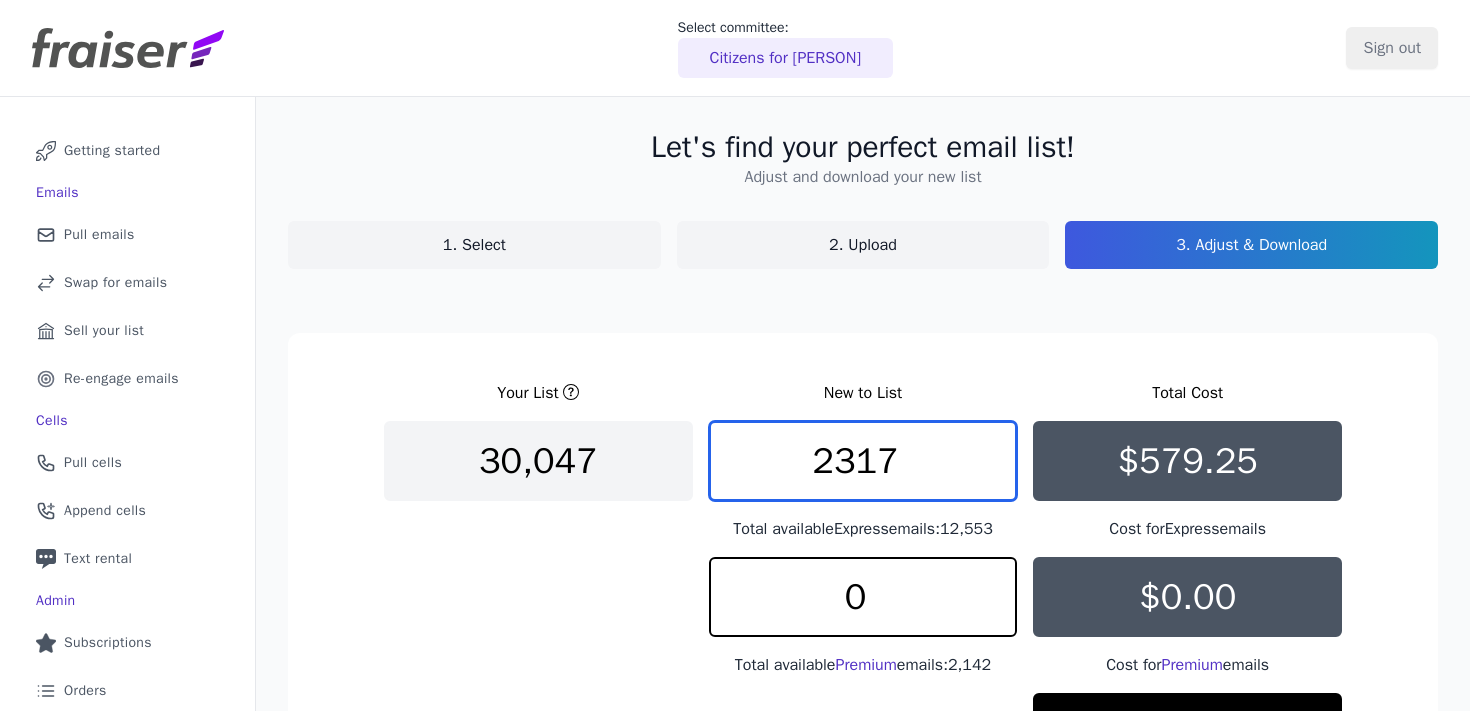 click on "2317" at bounding box center (863, 461) 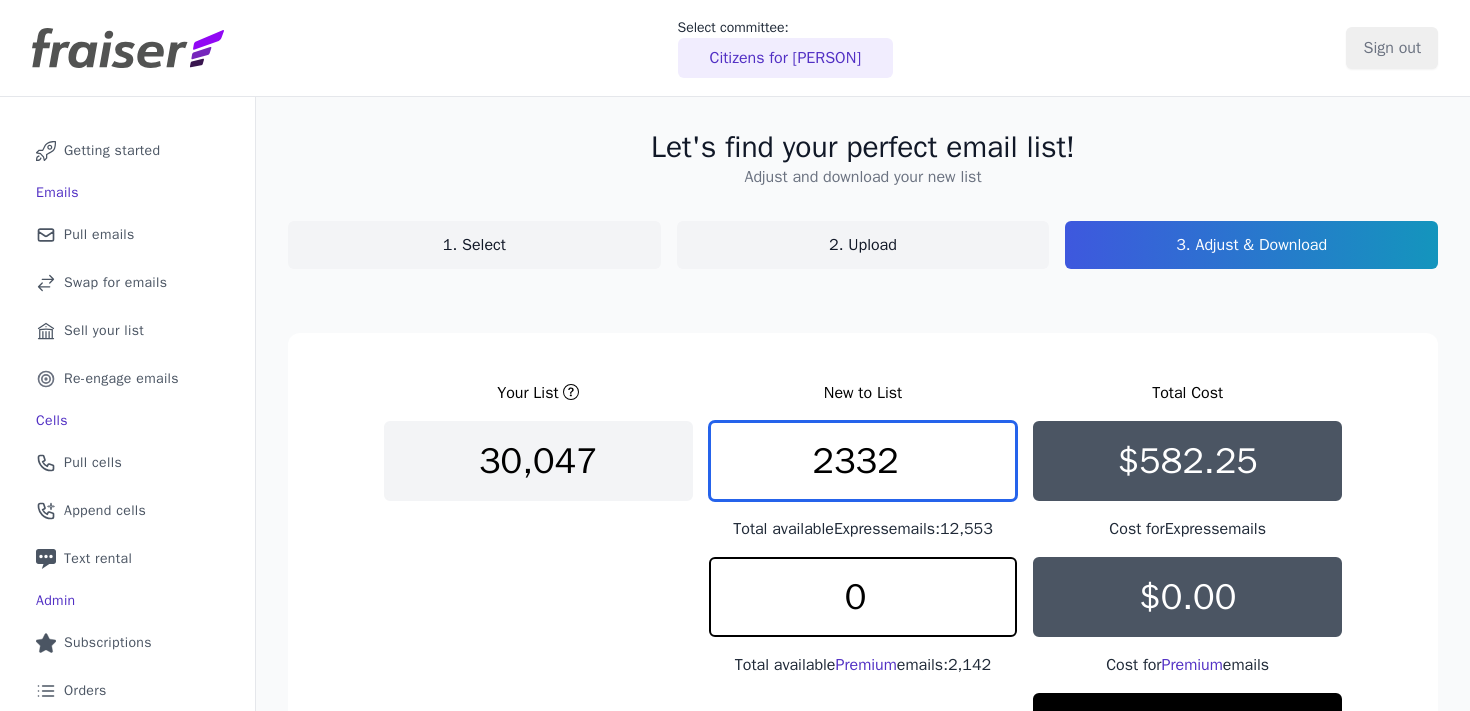 click on "2332" at bounding box center (863, 461) 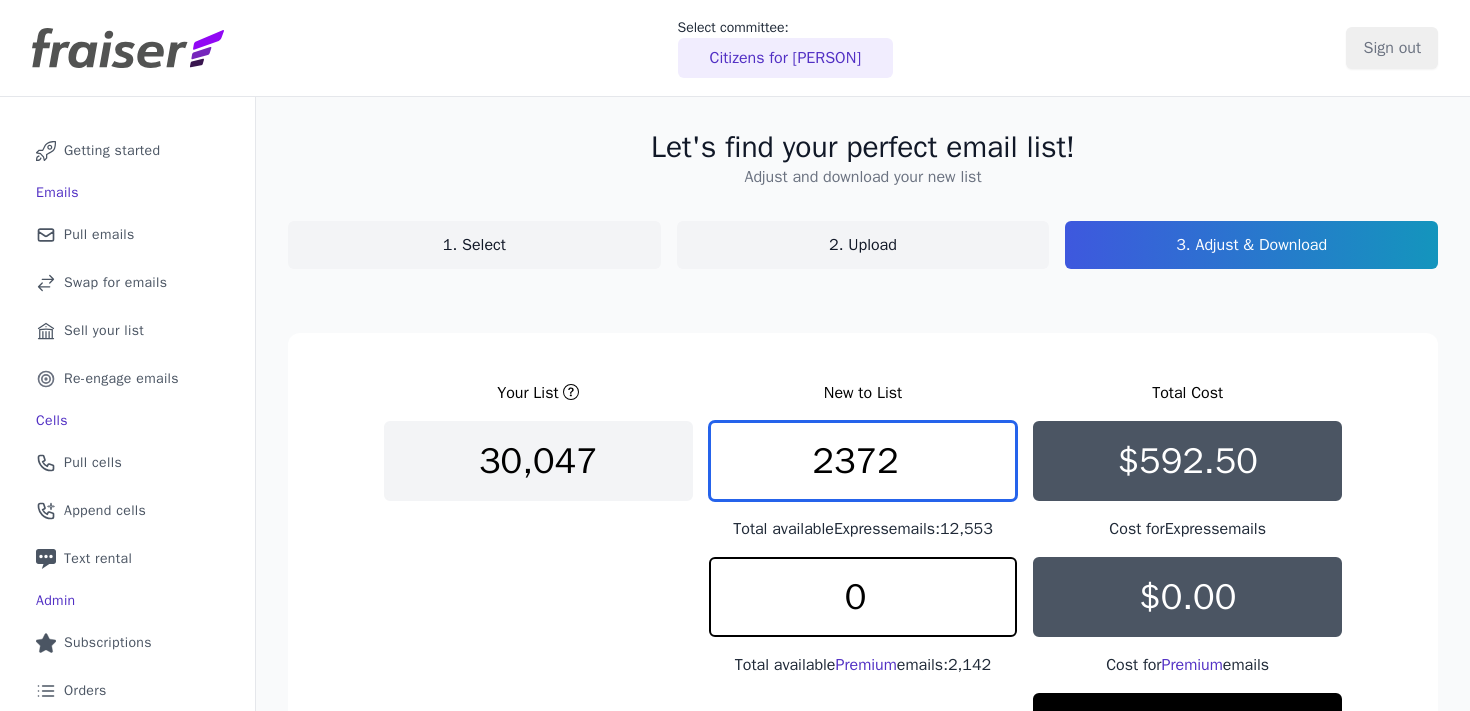 type on "2372" 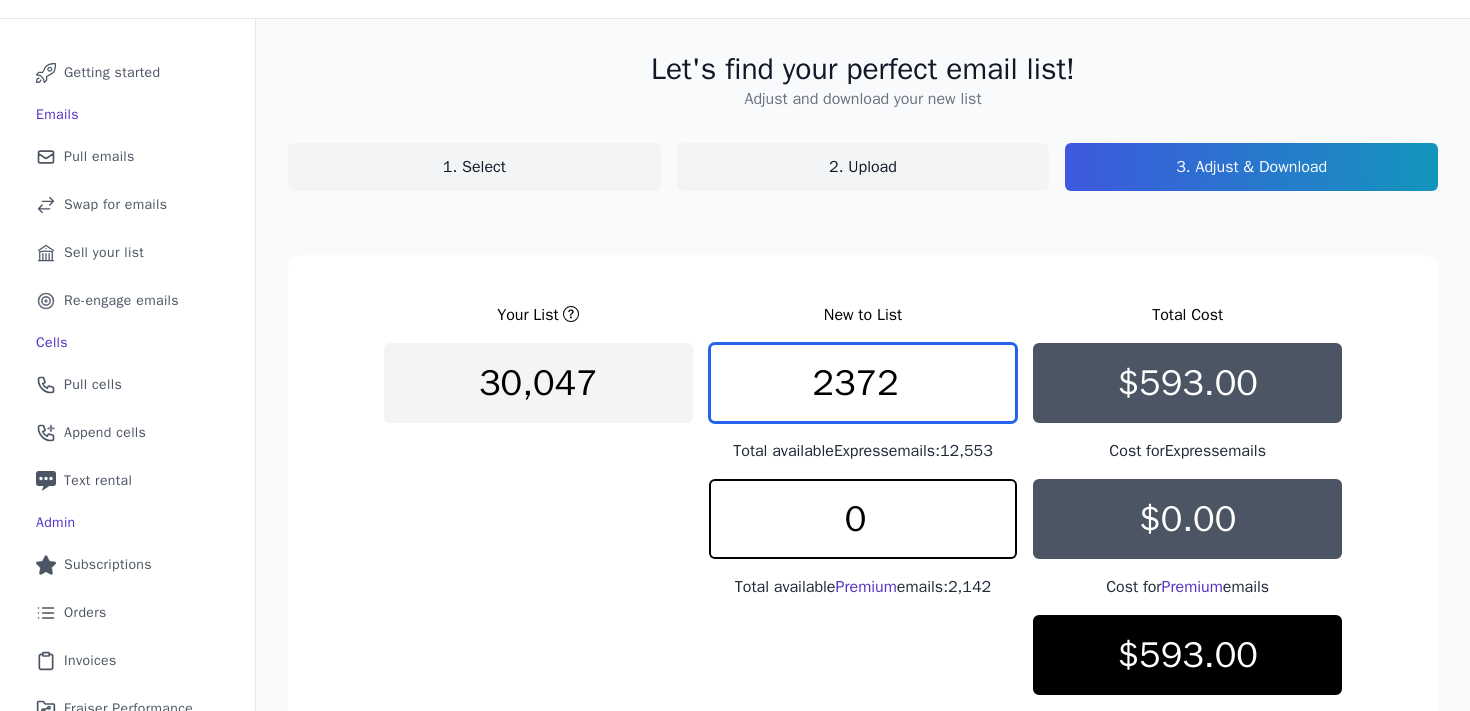 scroll, scrollTop: 0, scrollLeft: 0, axis: both 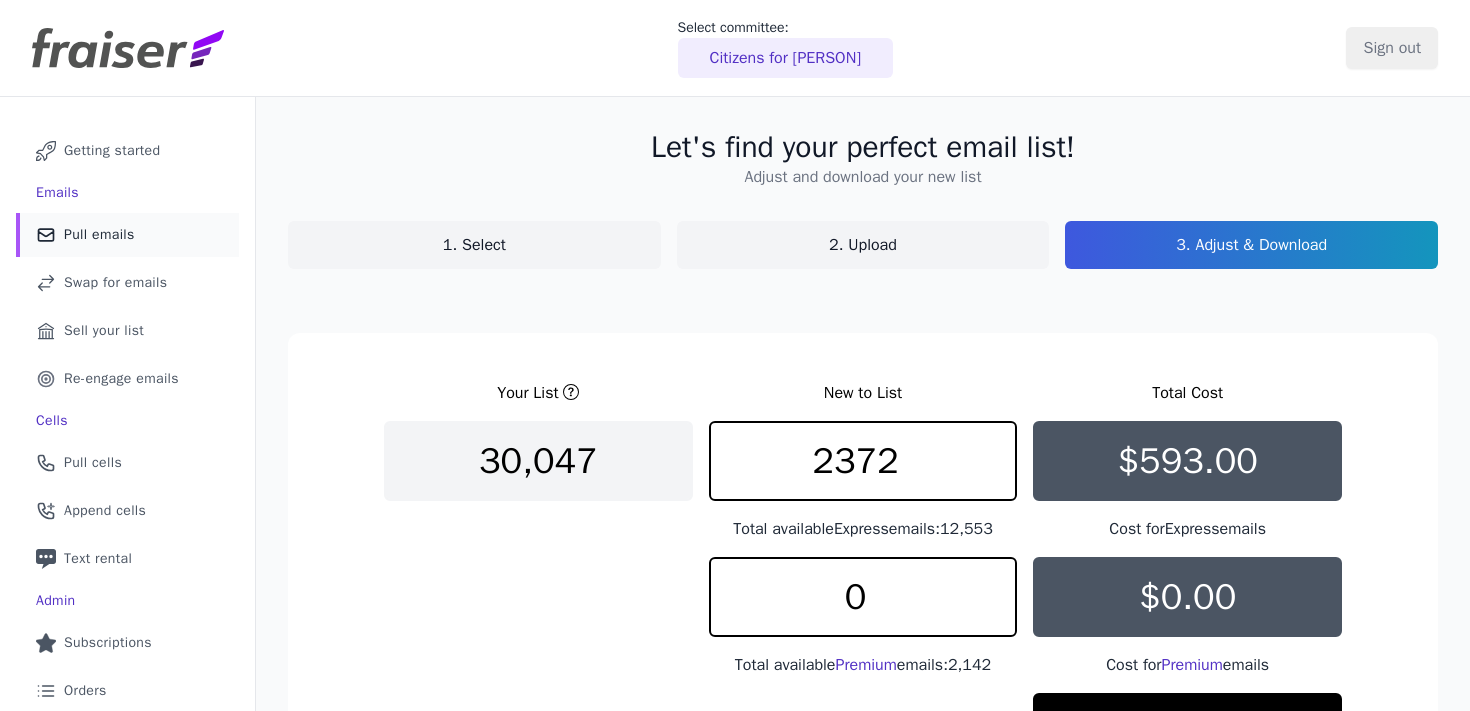 click on "Mail Icon Outline of a mail envelope
Pull emails" at bounding box center [127, 235] 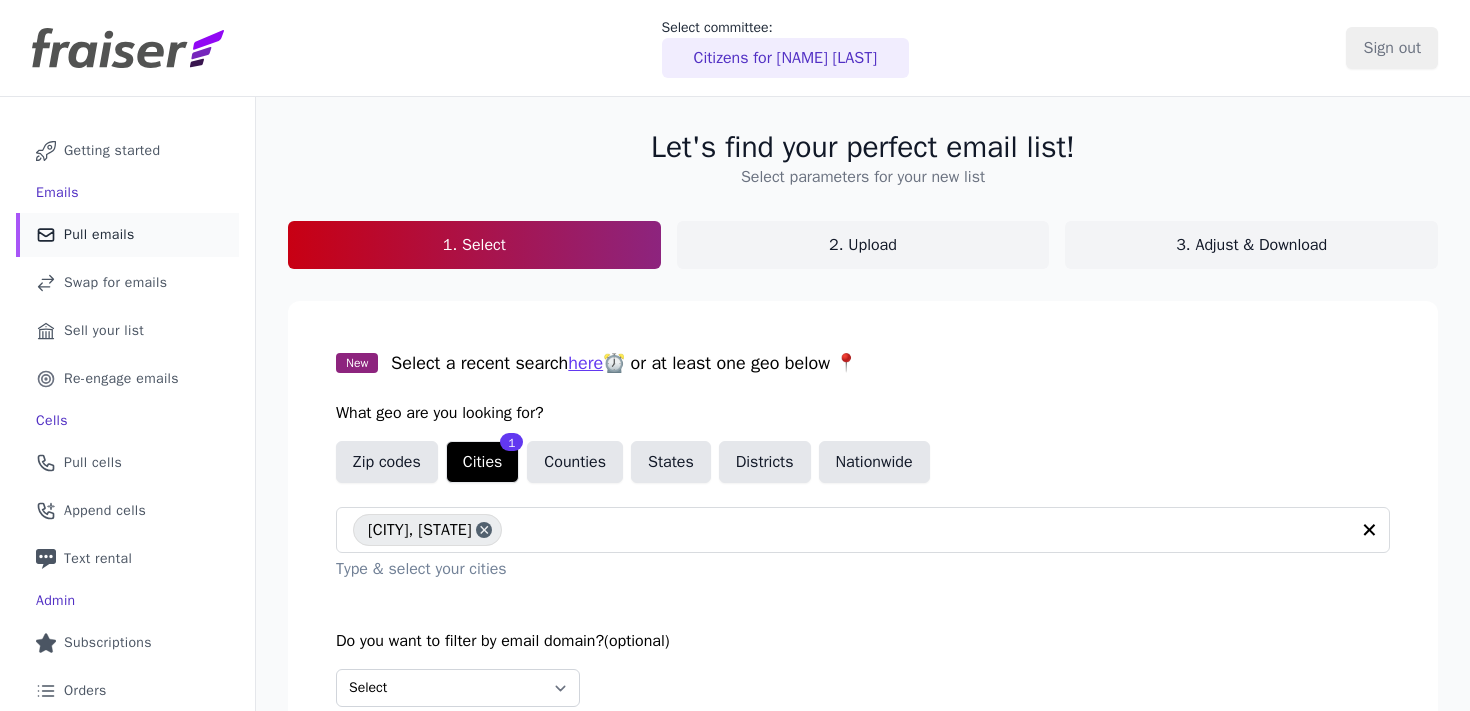 scroll, scrollTop: 0, scrollLeft: 0, axis: both 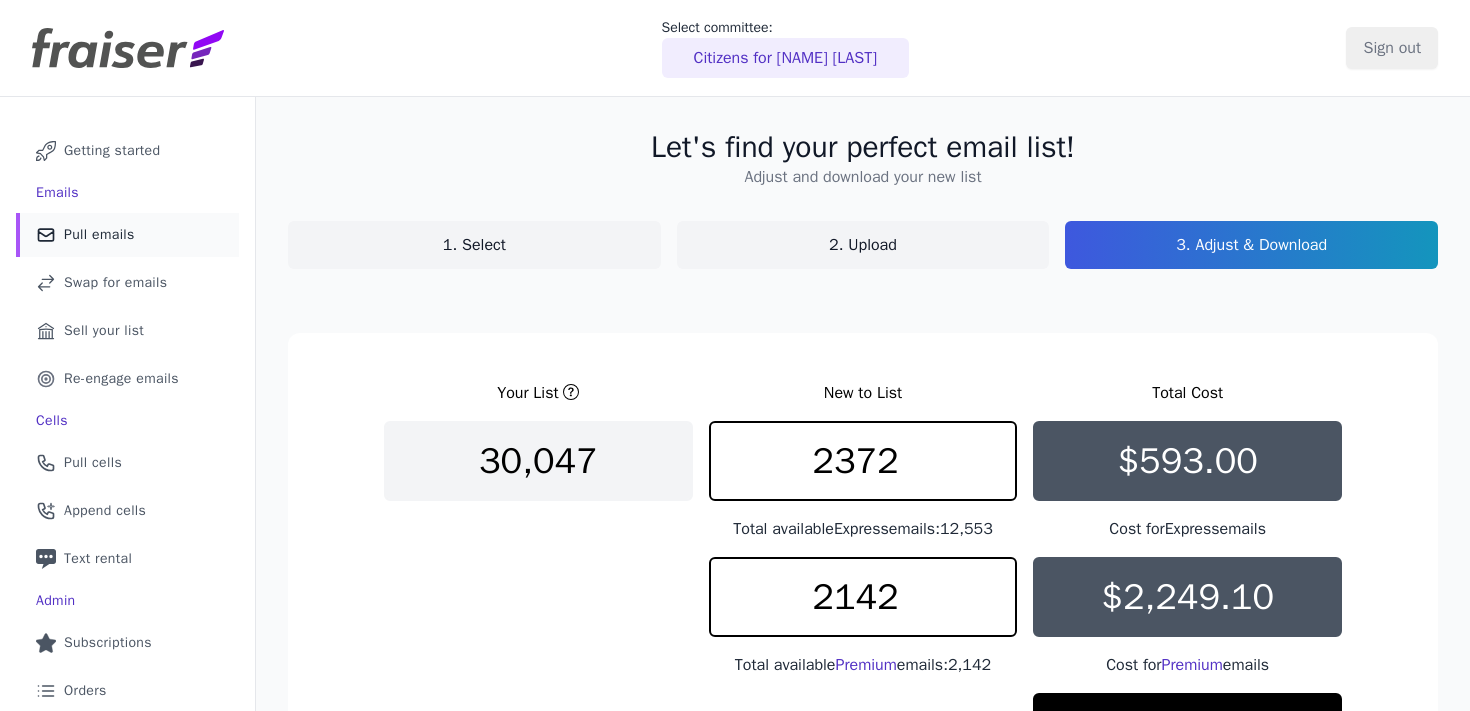 click on "Mail Icon Outline of a mail envelope
Pull emails" at bounding box center (127, 235) 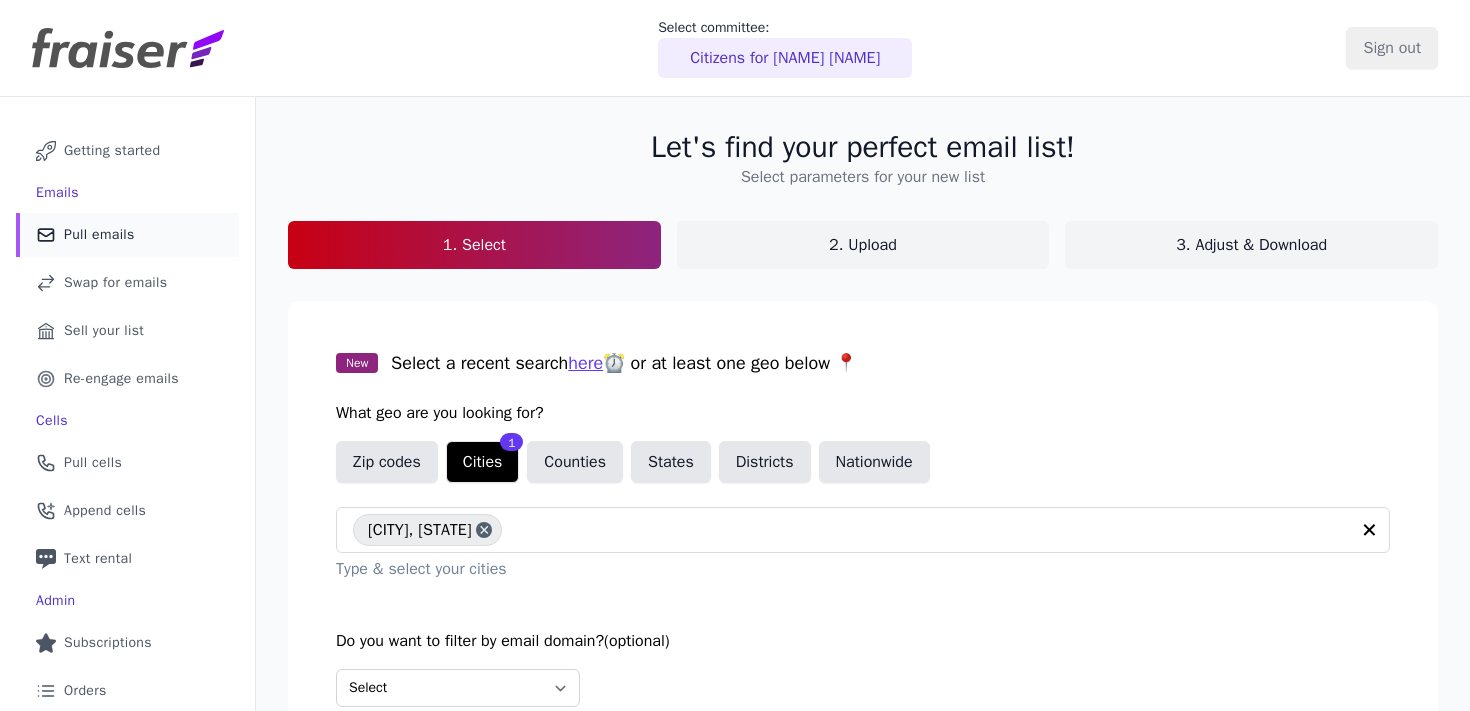 scroll, scrollTop: 0, scrollLeft: 0, axis: both 